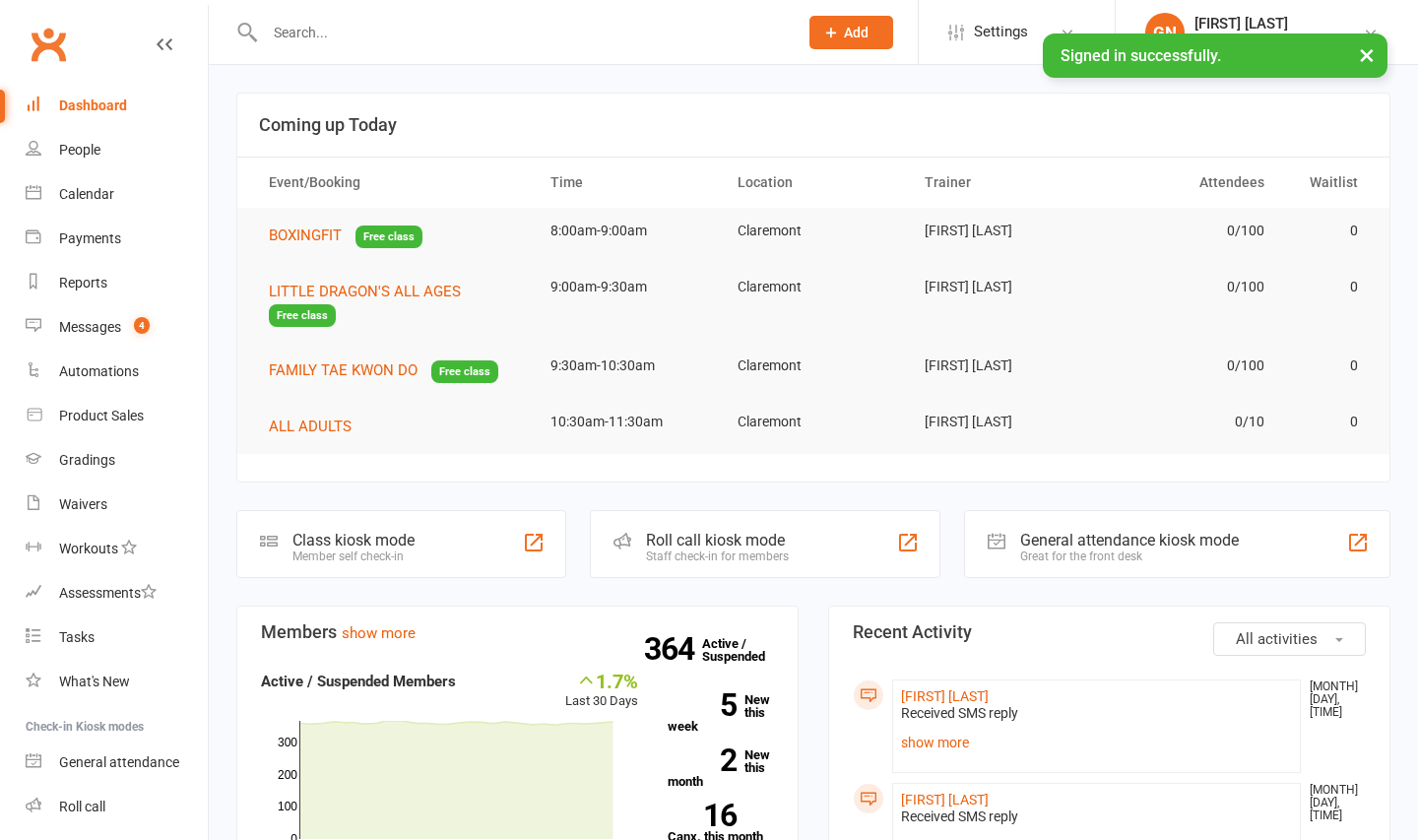 scroll, scrollTop: 0, scrollLeft: 0, axis: both 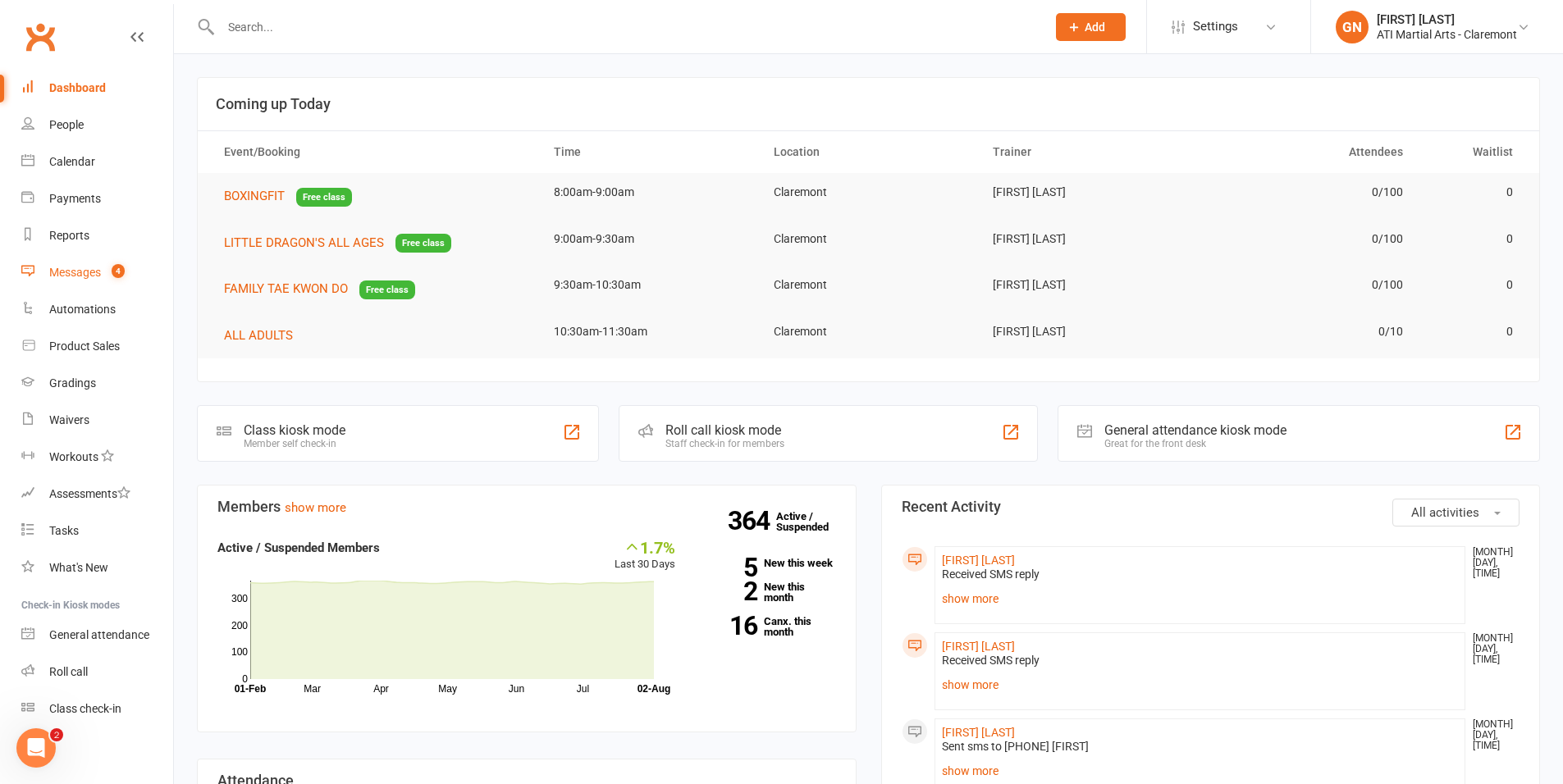 click on "Messages" at bounding box center (75, 272) 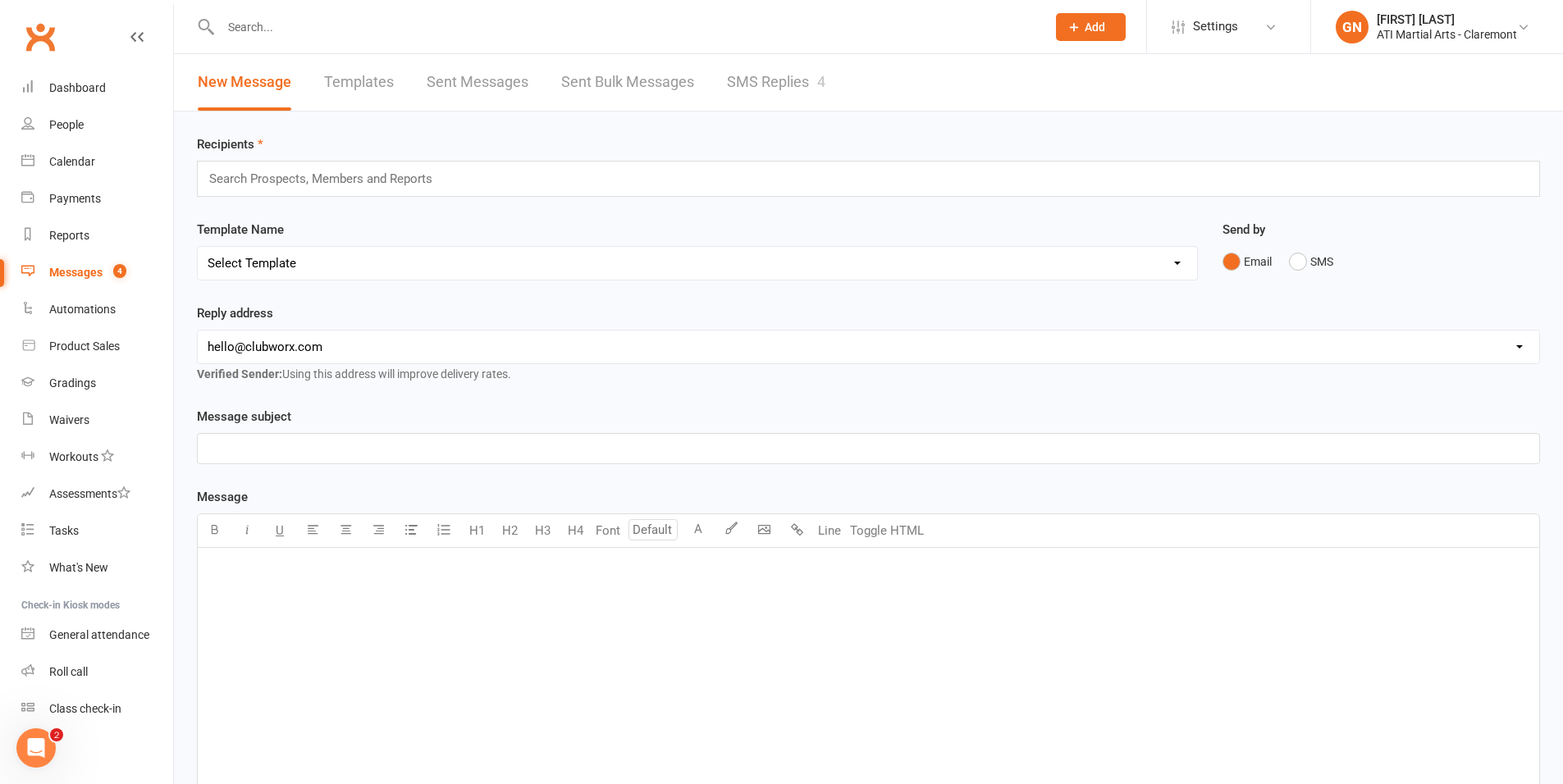 click on "SMS Replies  4" at bounding box center (776, 82) 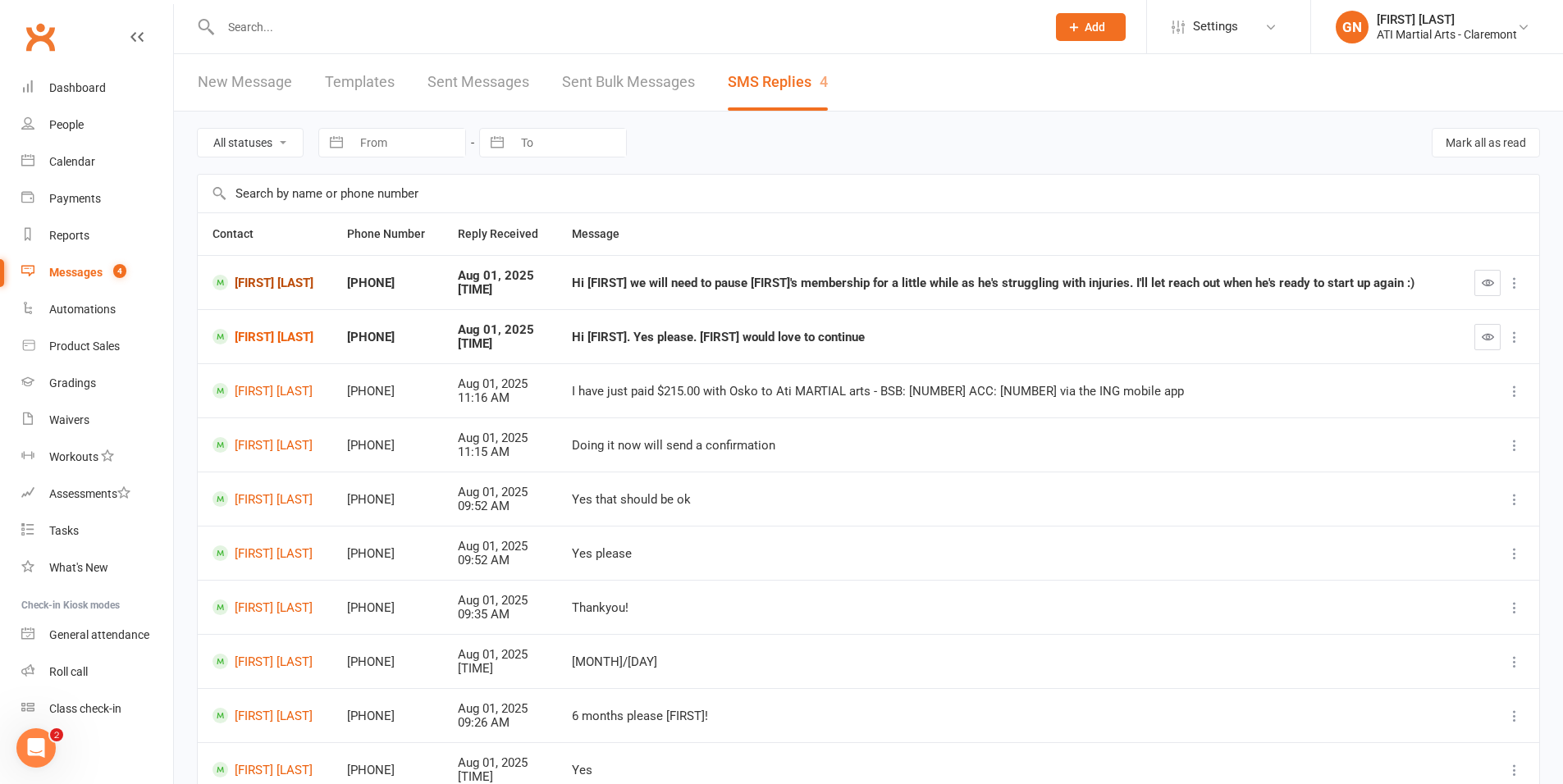 click on "[FIRST] [LAST]" at bounding box center (265, 282) 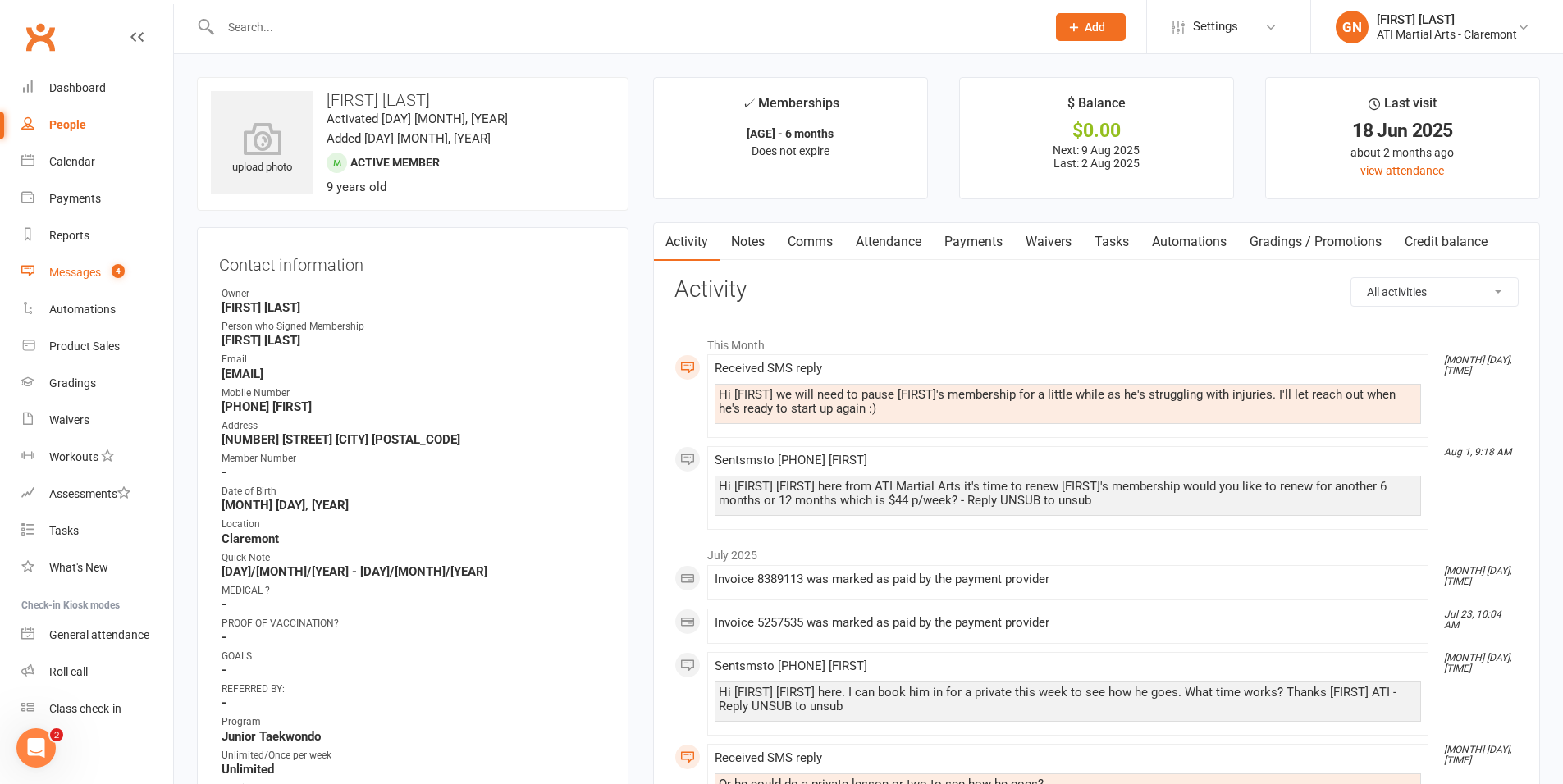 click on "Messages" at bounding box center [75, 272] 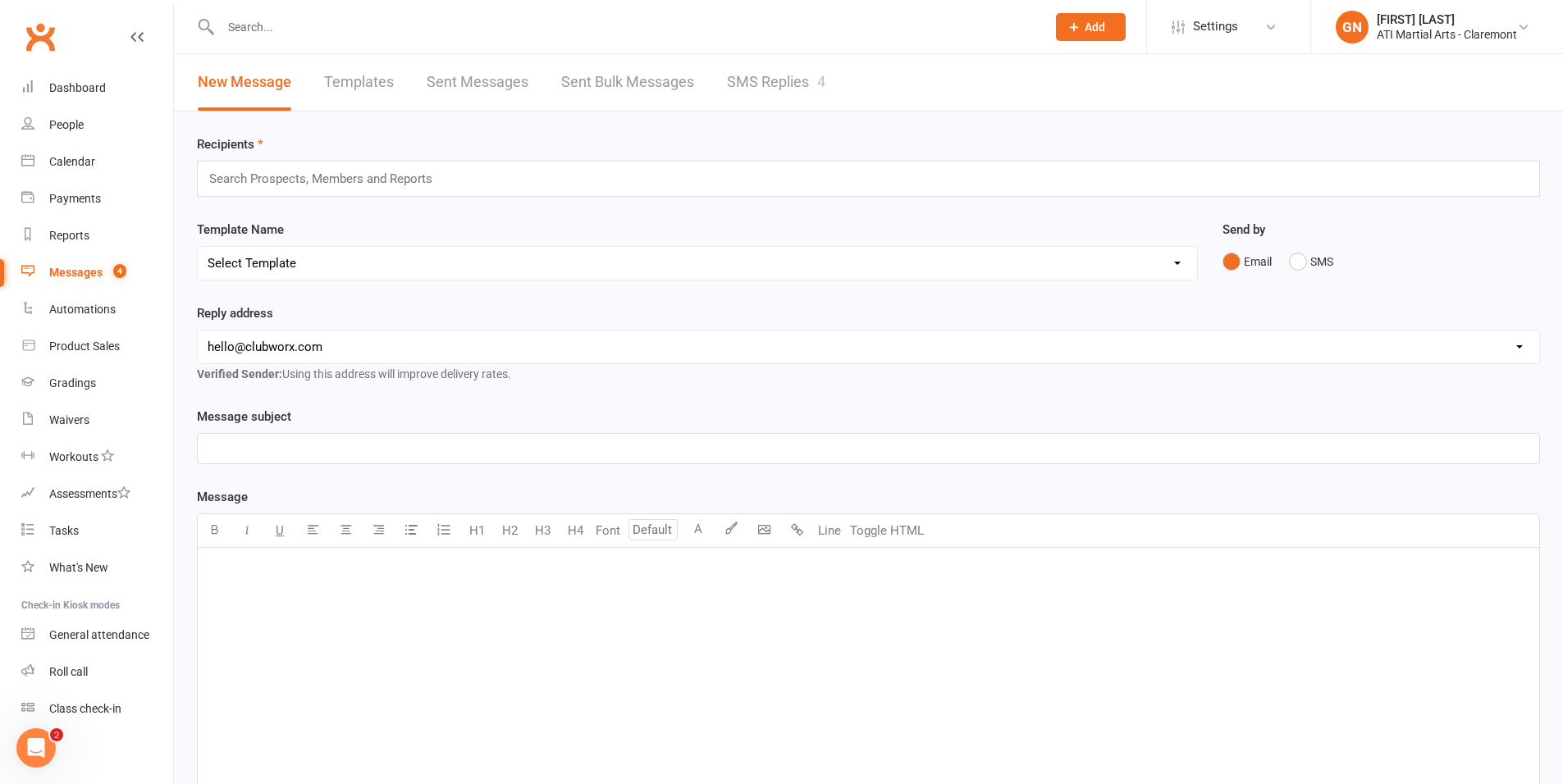 click on "SMS Replies  4" at bounding box center (776, 82) 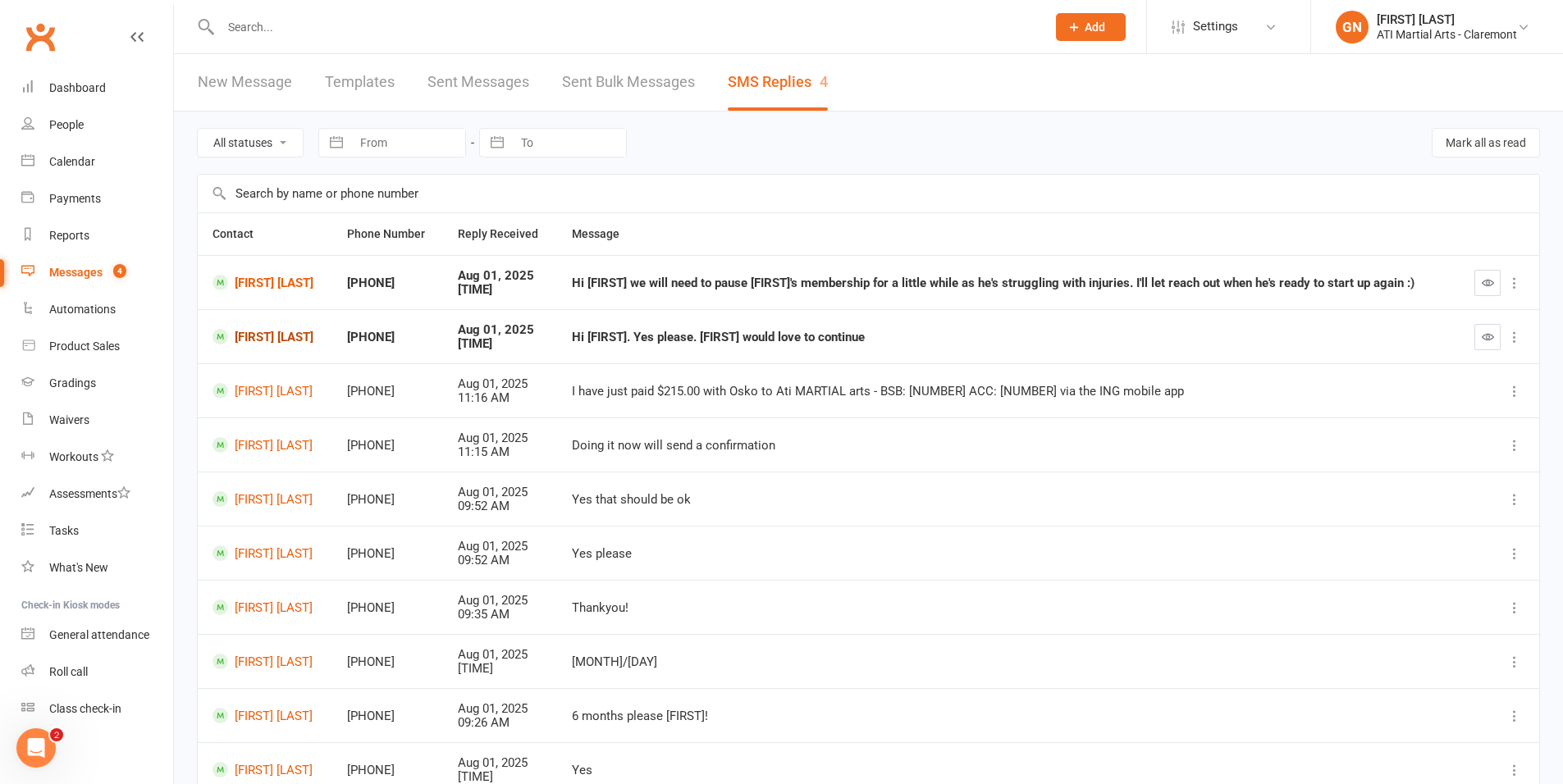 click on "[FIRST] [LAST]" at bounding box center [265, 336] 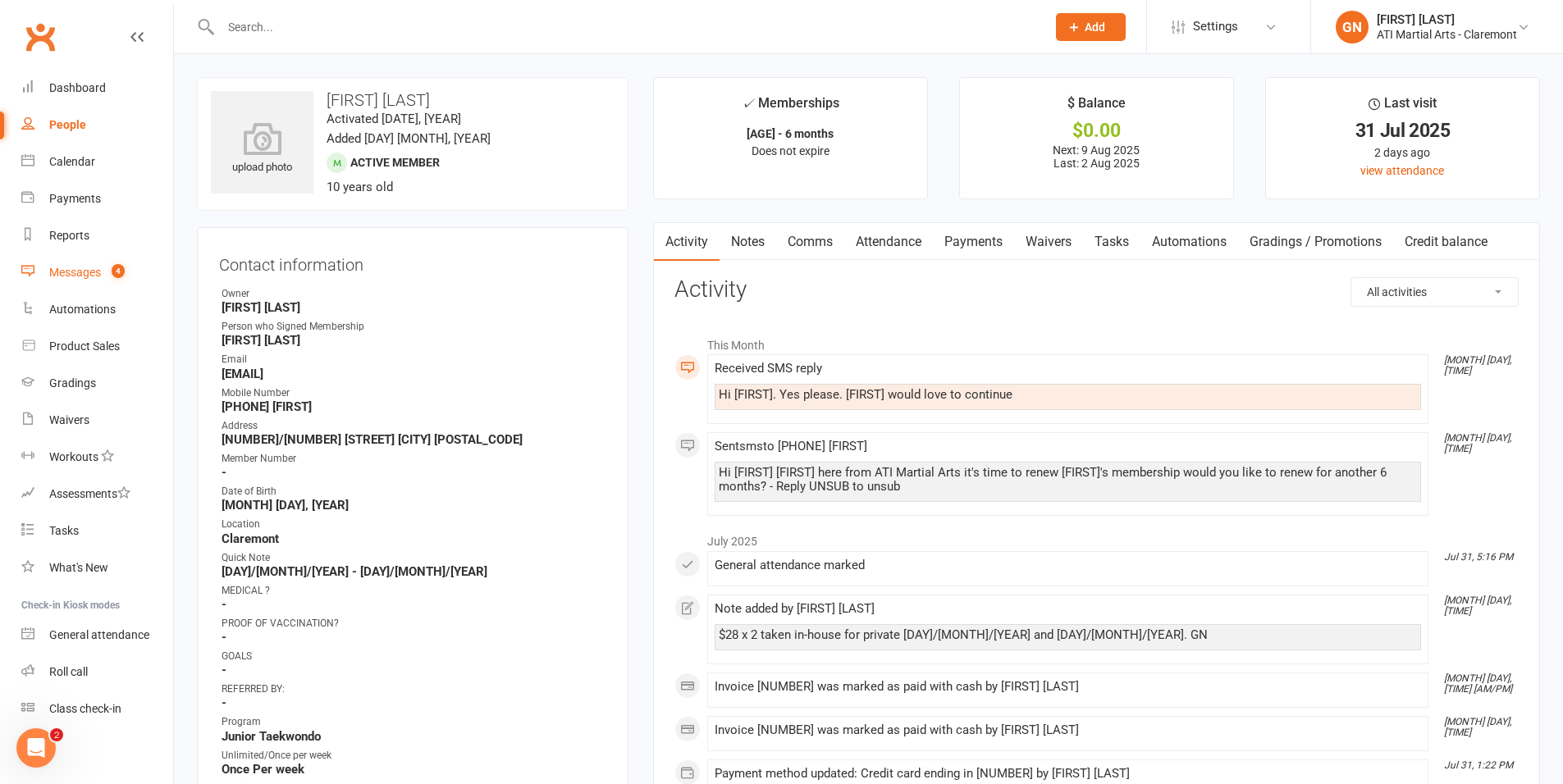 click on "Messages" at bounding box center [75, 272] 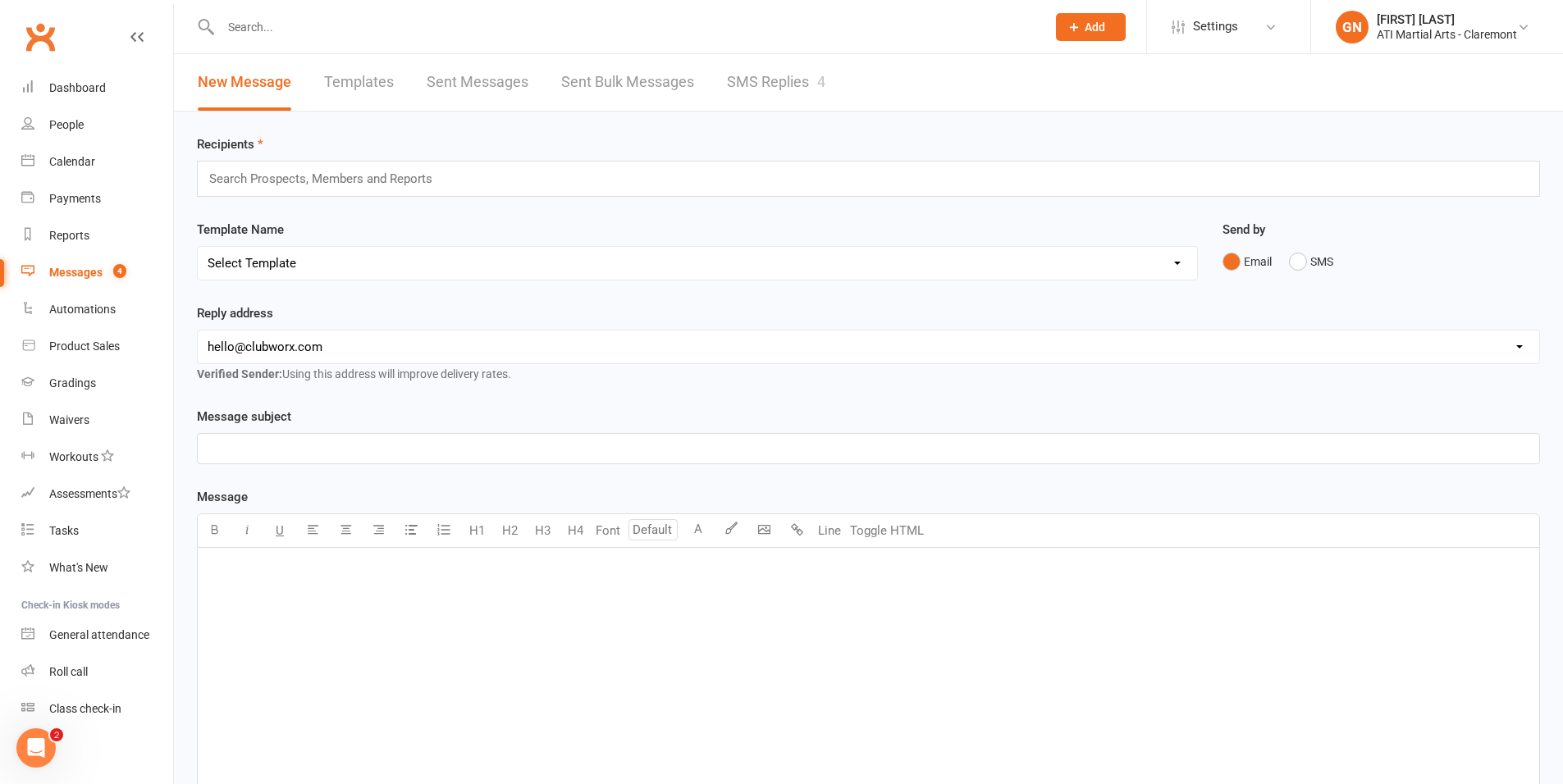click on "SMS Replies  4" at bounding box center [776, 82] 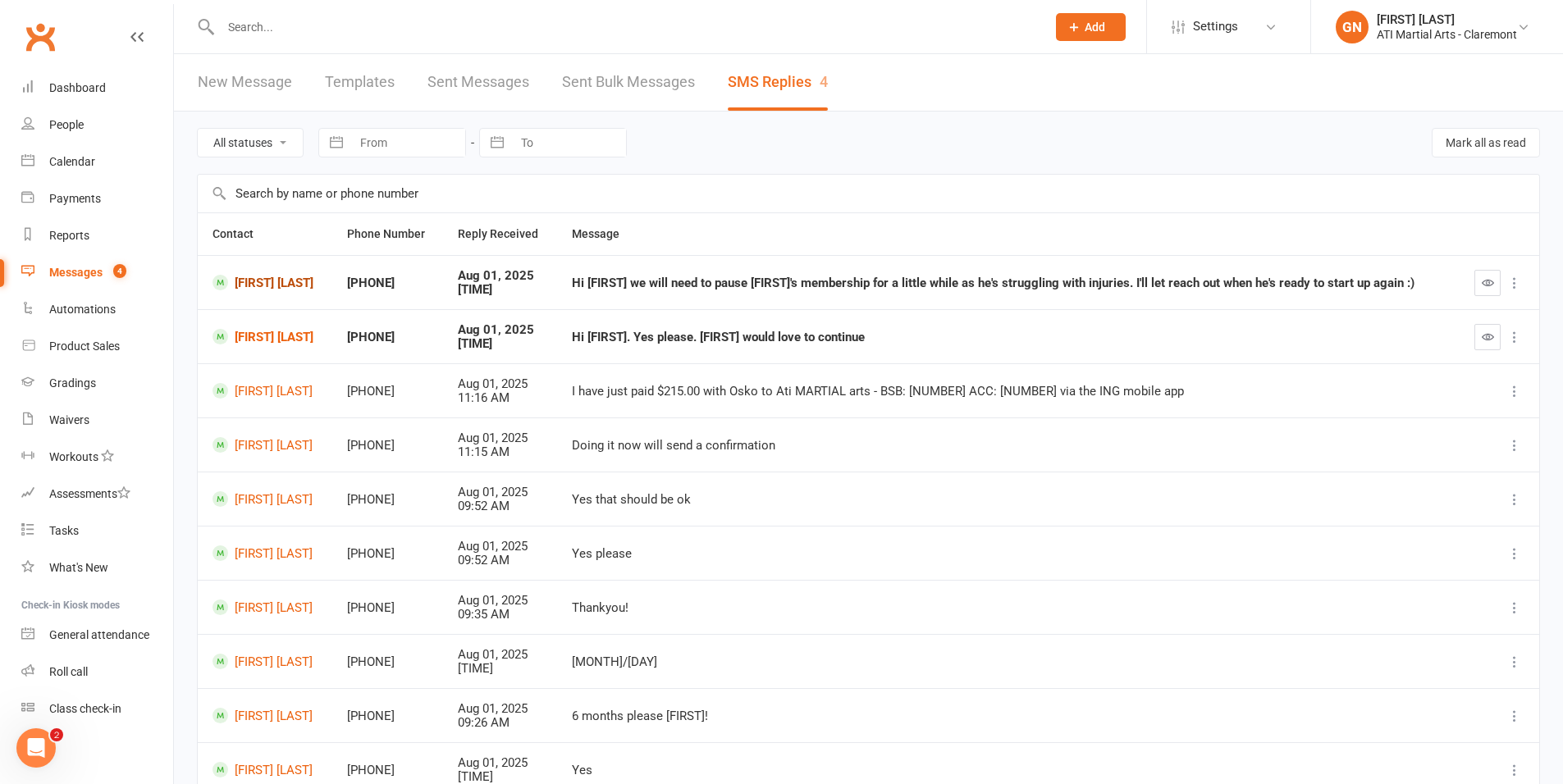 click on "[FIRST] [LAST]" at bounding box center (265, 282) 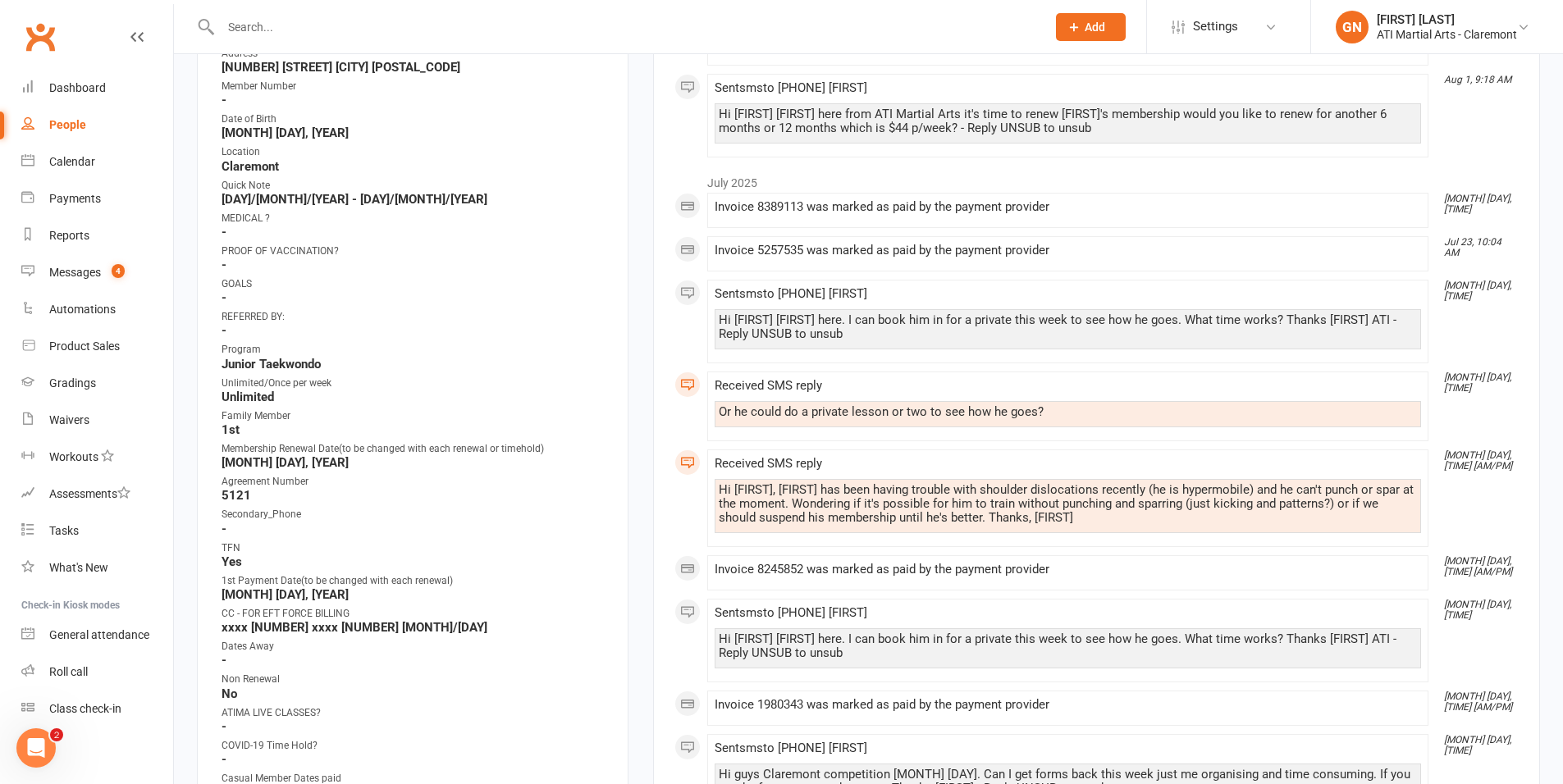 scroll, scrollTop: 360, scrollLeft: 0, axis: vertical 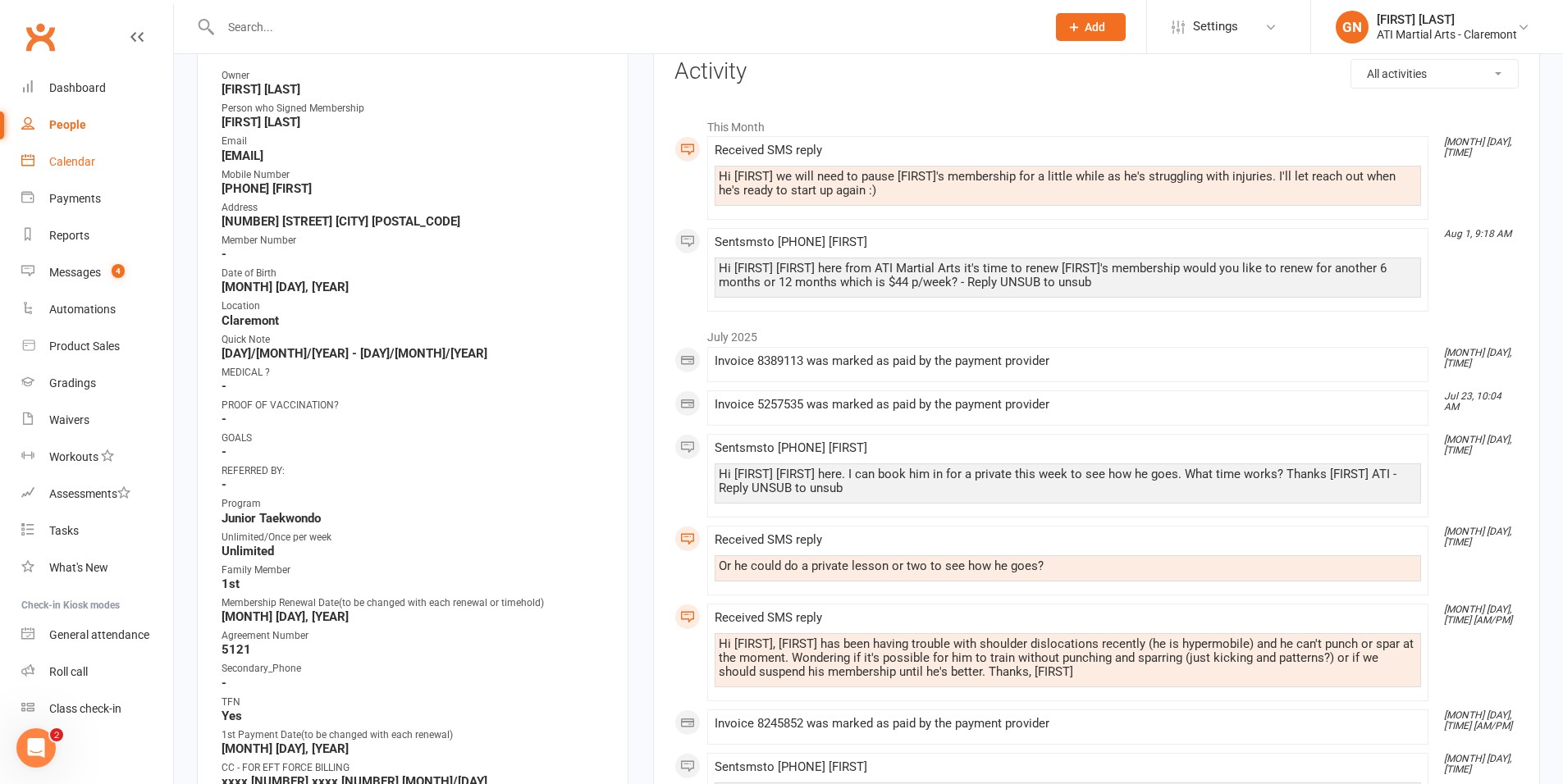 click on "Calendar" at bounding box center (72, 162) 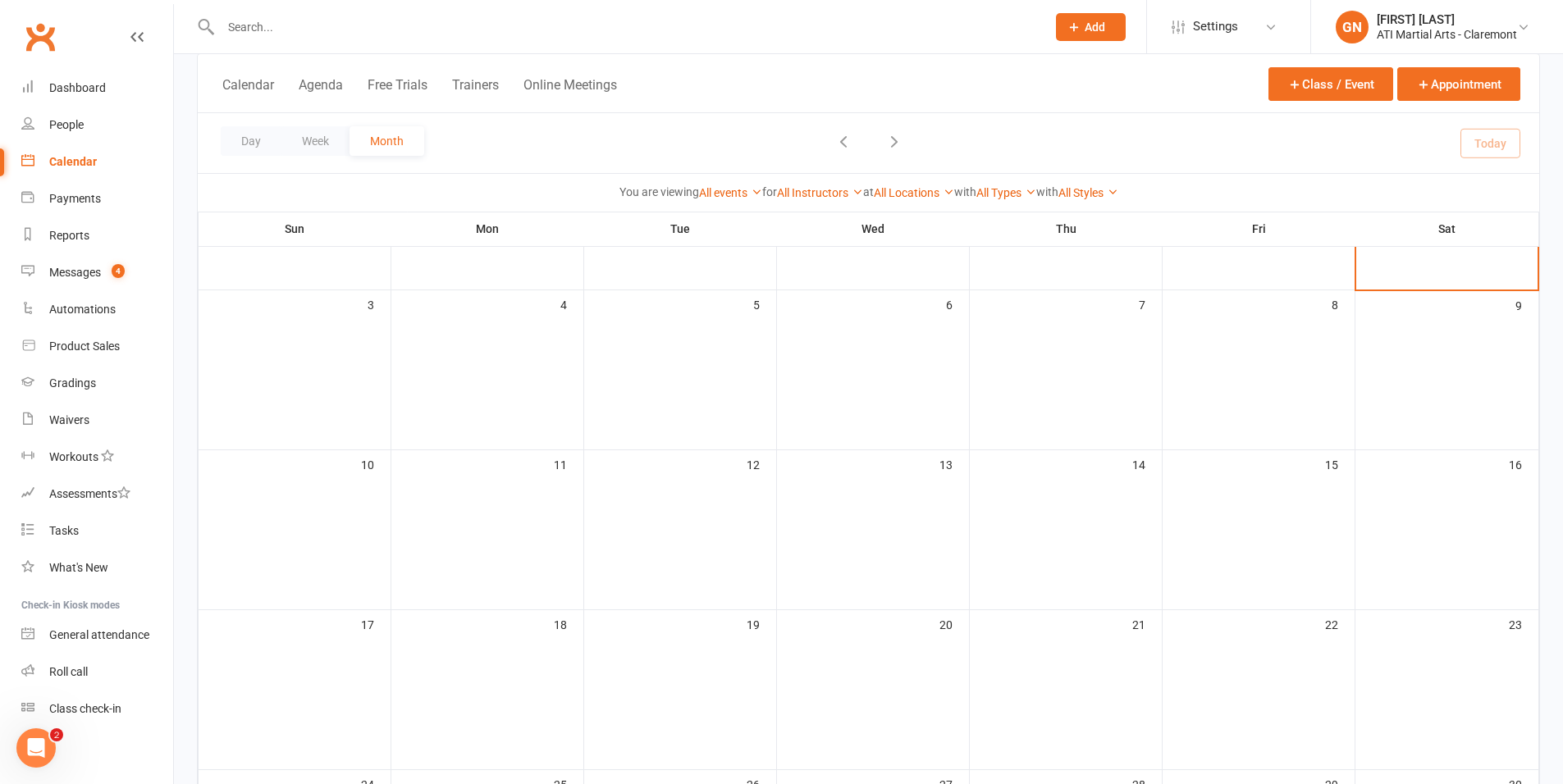 scroll, scrollTop: 0, scrollLeft: 0, axis: both 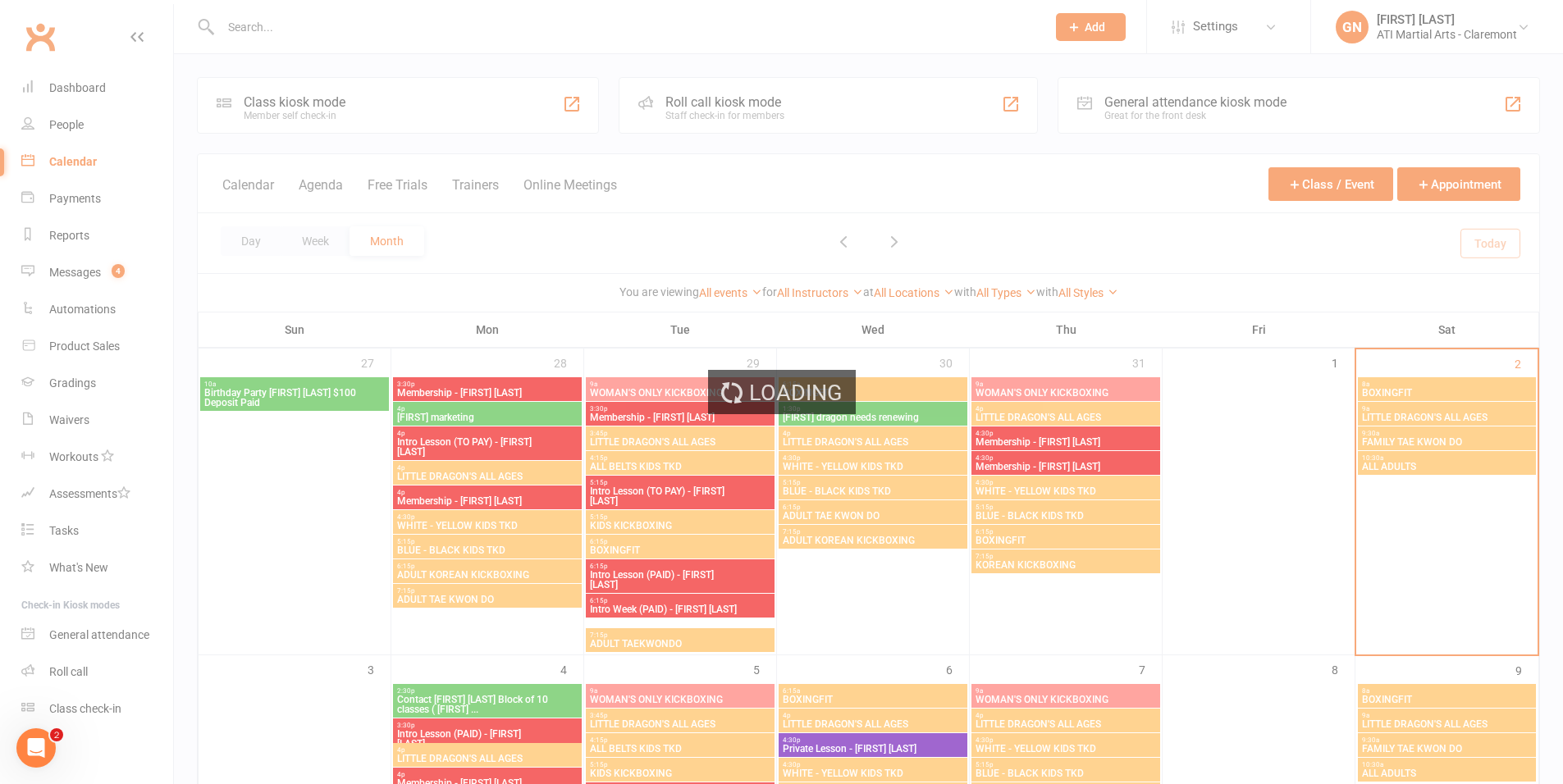 click on "Loading" at bounding box center [781, 392] 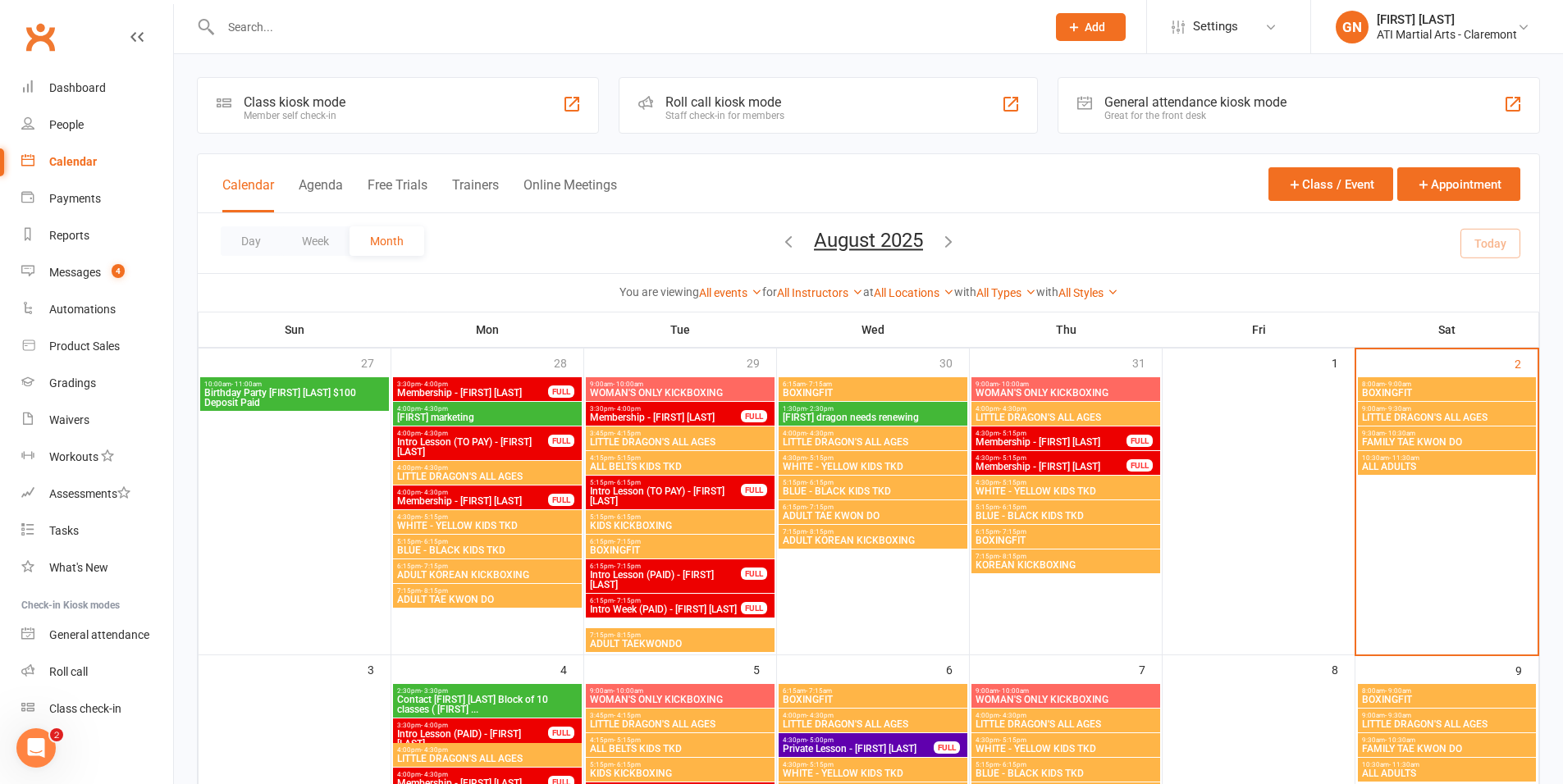 click on "Great for the front desk" at bounding box center [1195, 116] 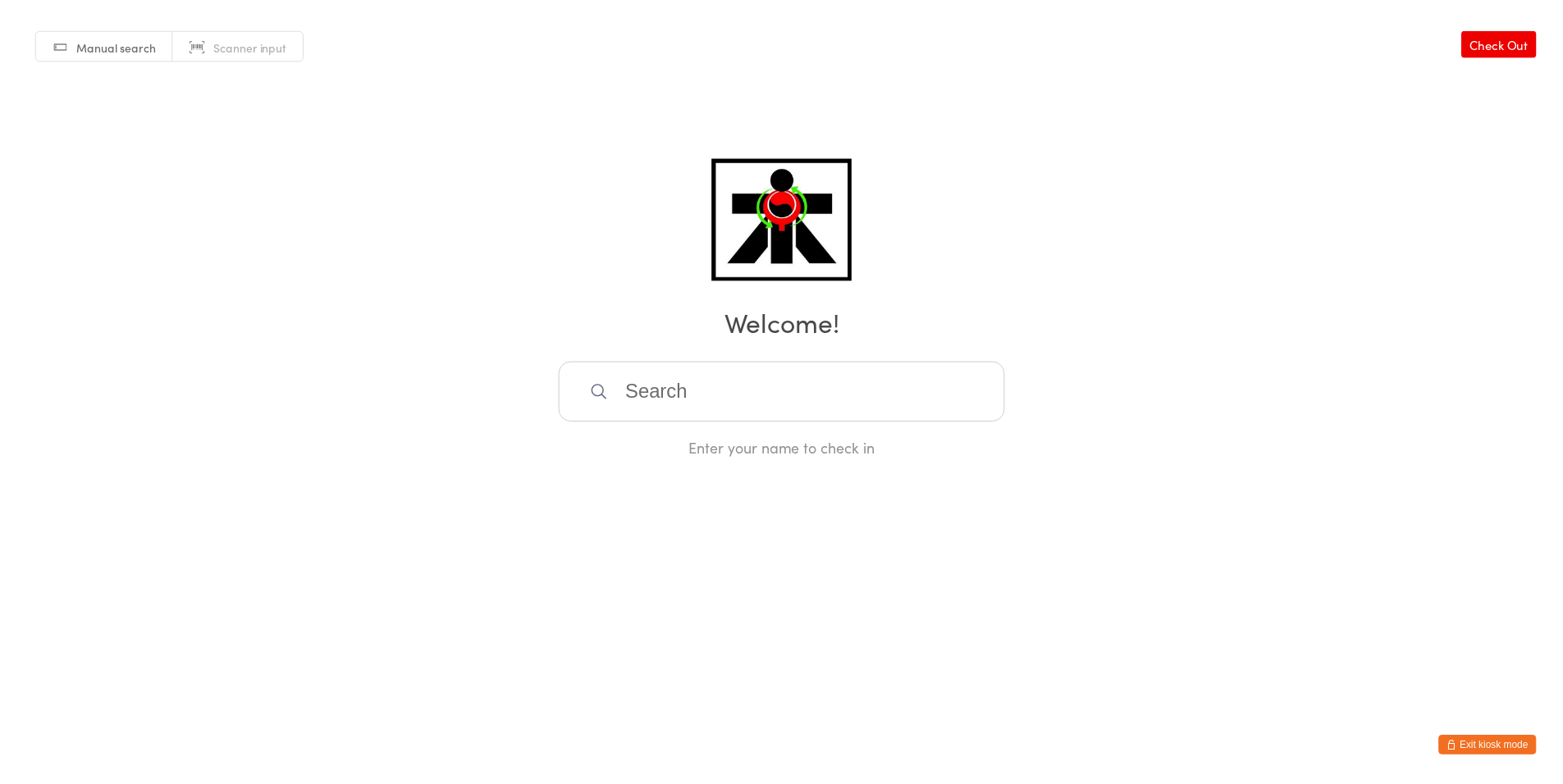 scroll, scrollTop: 0, scrollLeft: 0, axis: both 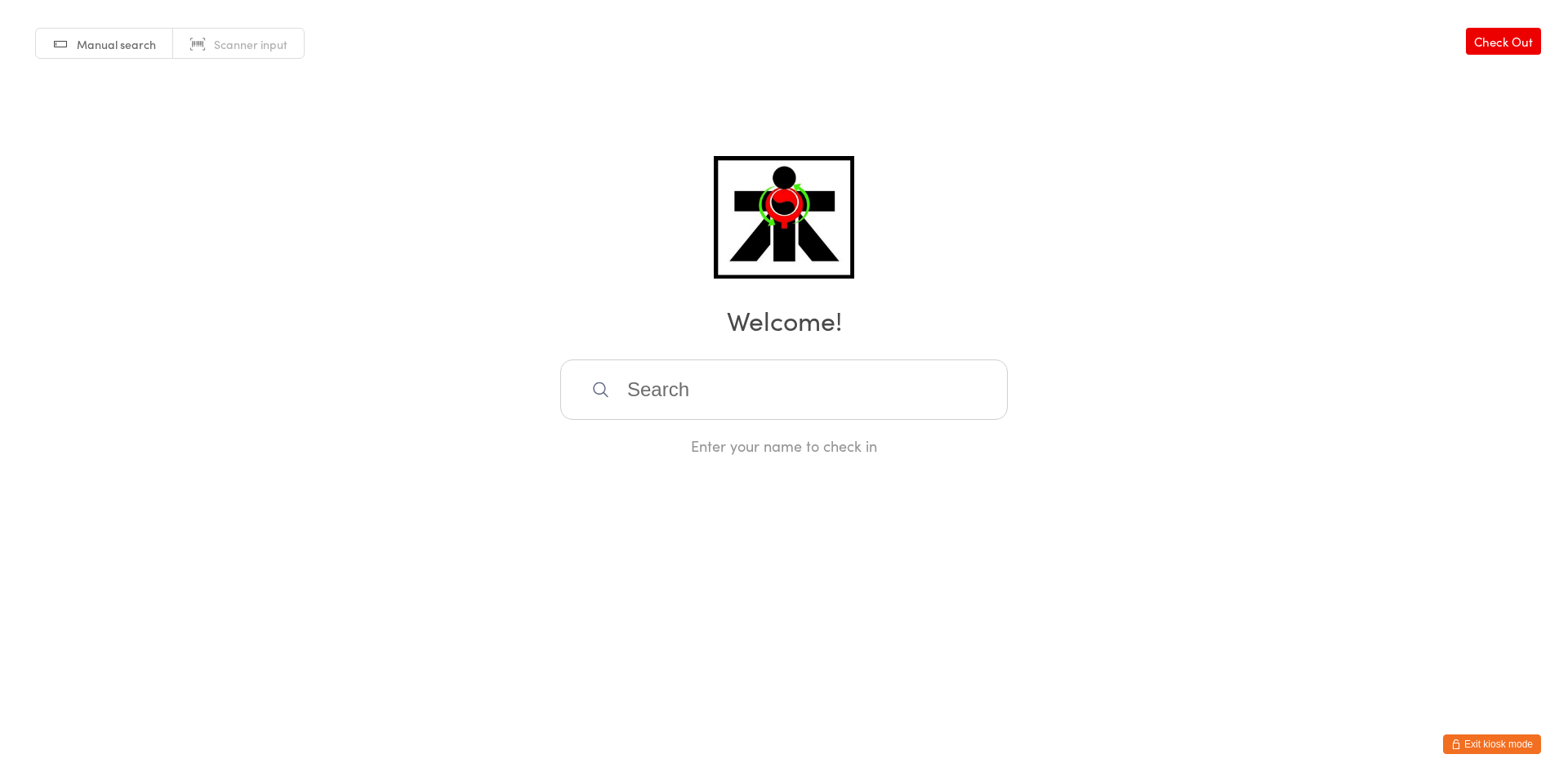 click at bounding box center (784, 390) 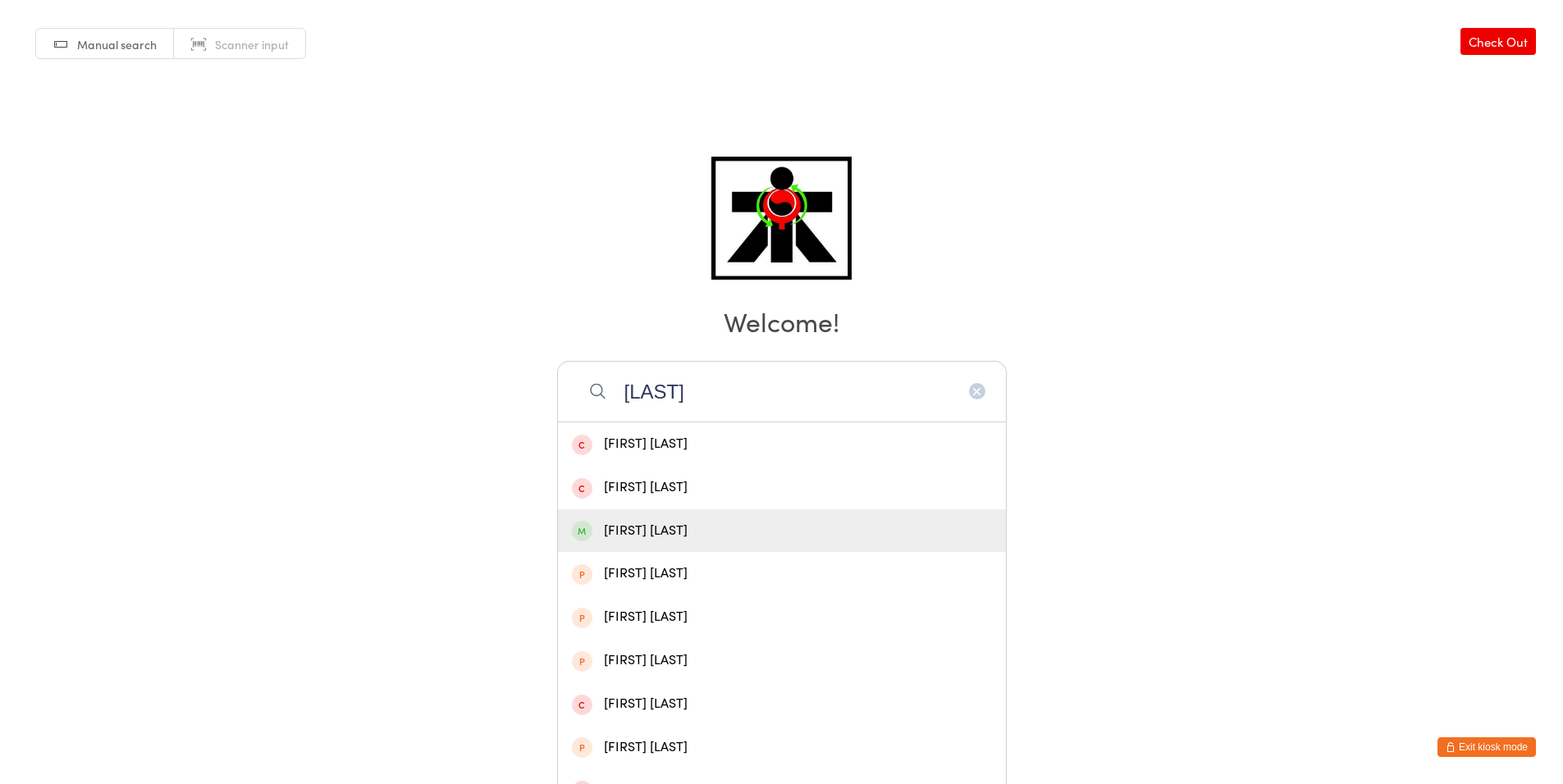 type on "[LAST]" 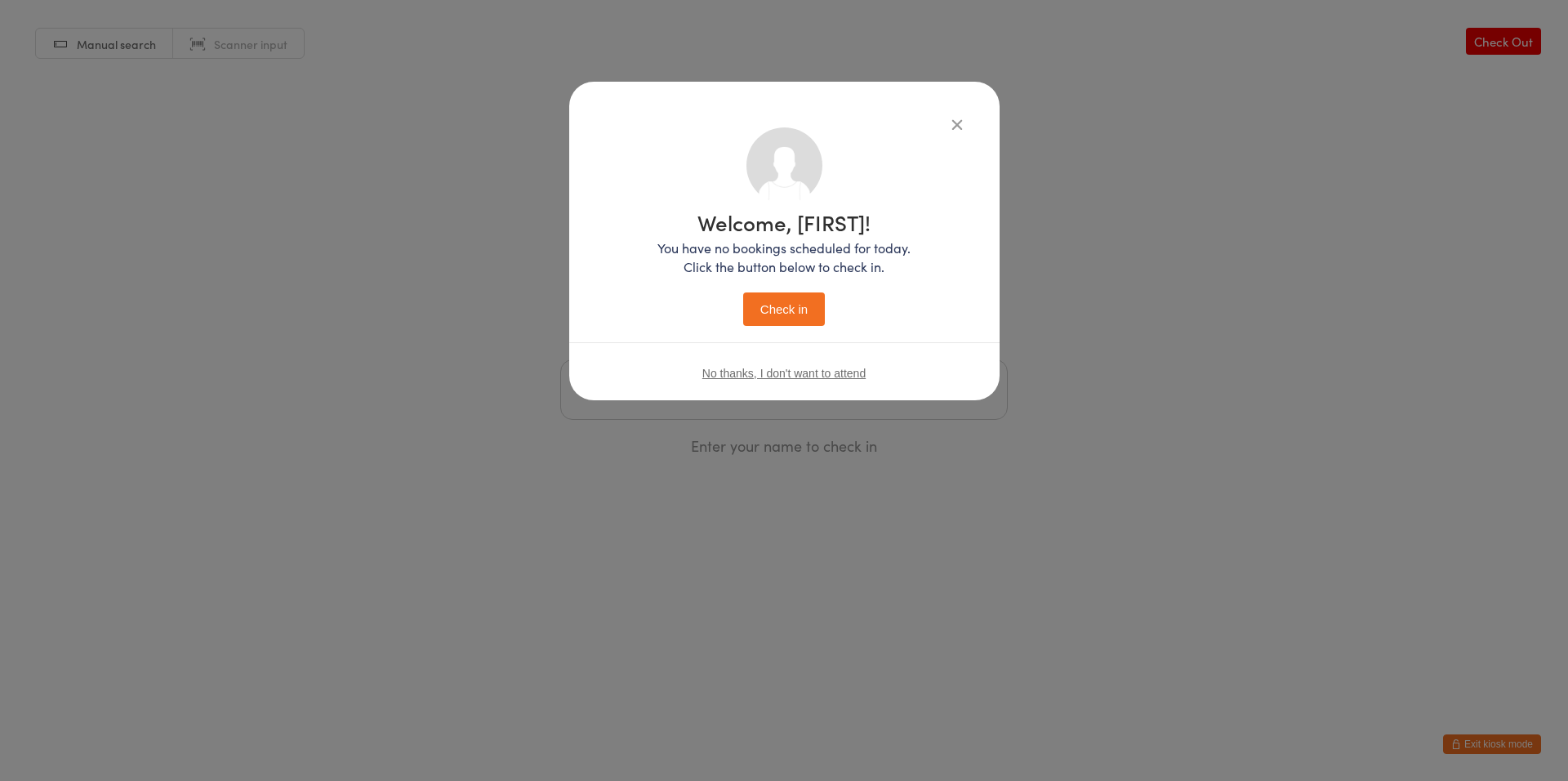 click on "Check in" at bounding box center (784, 309) 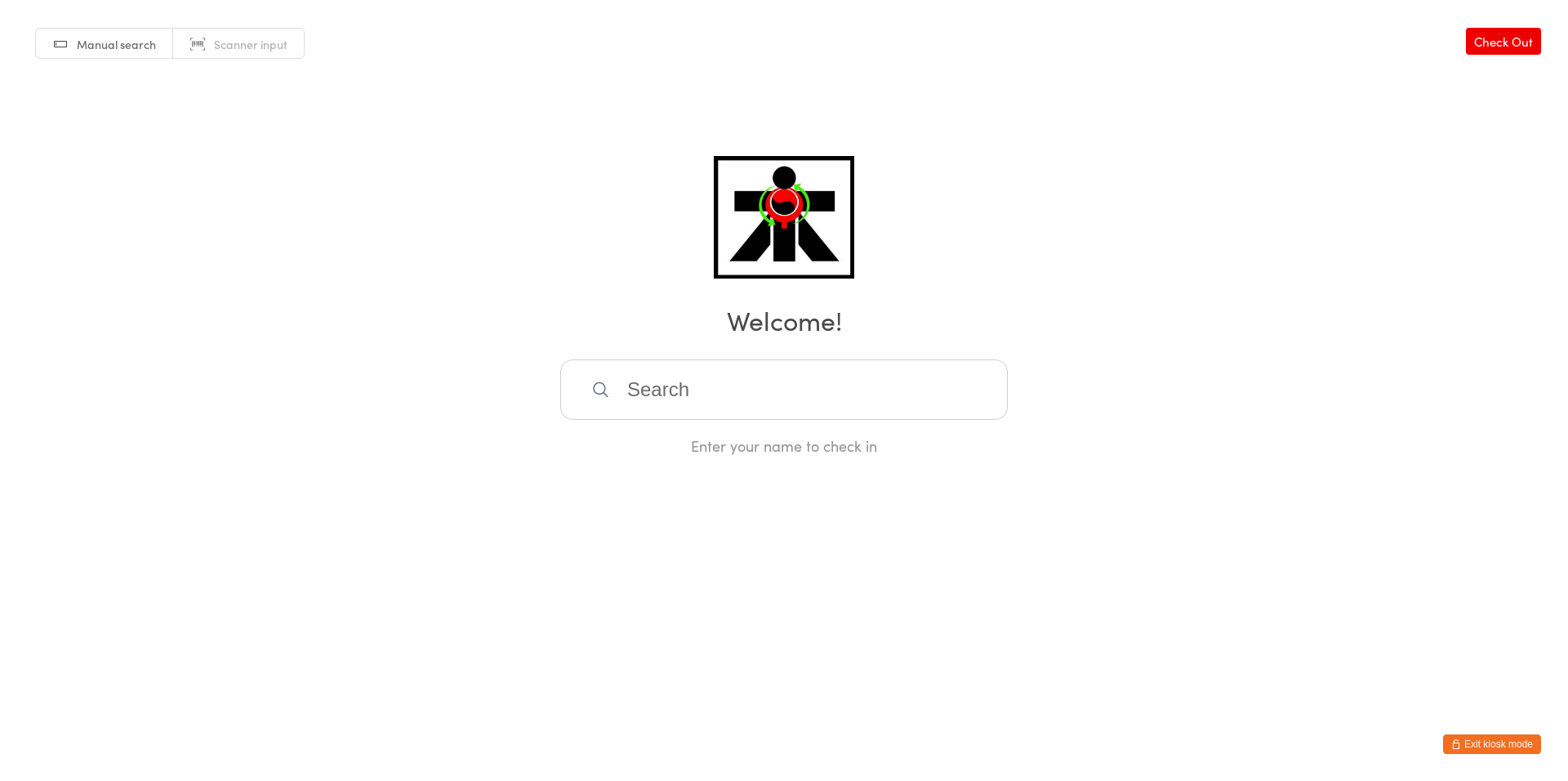 click at bounding box center [784, 390] 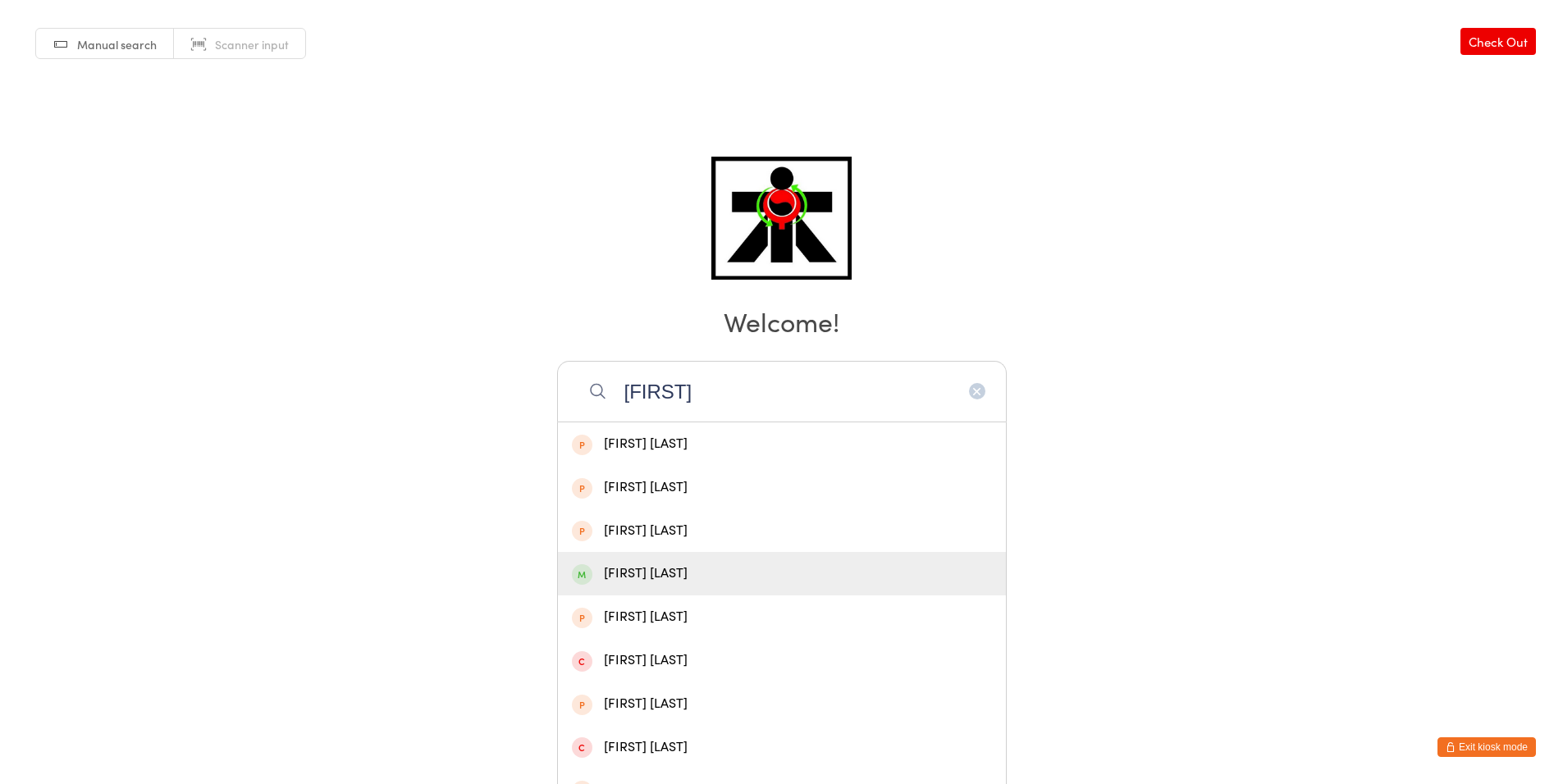 type on "michelle" 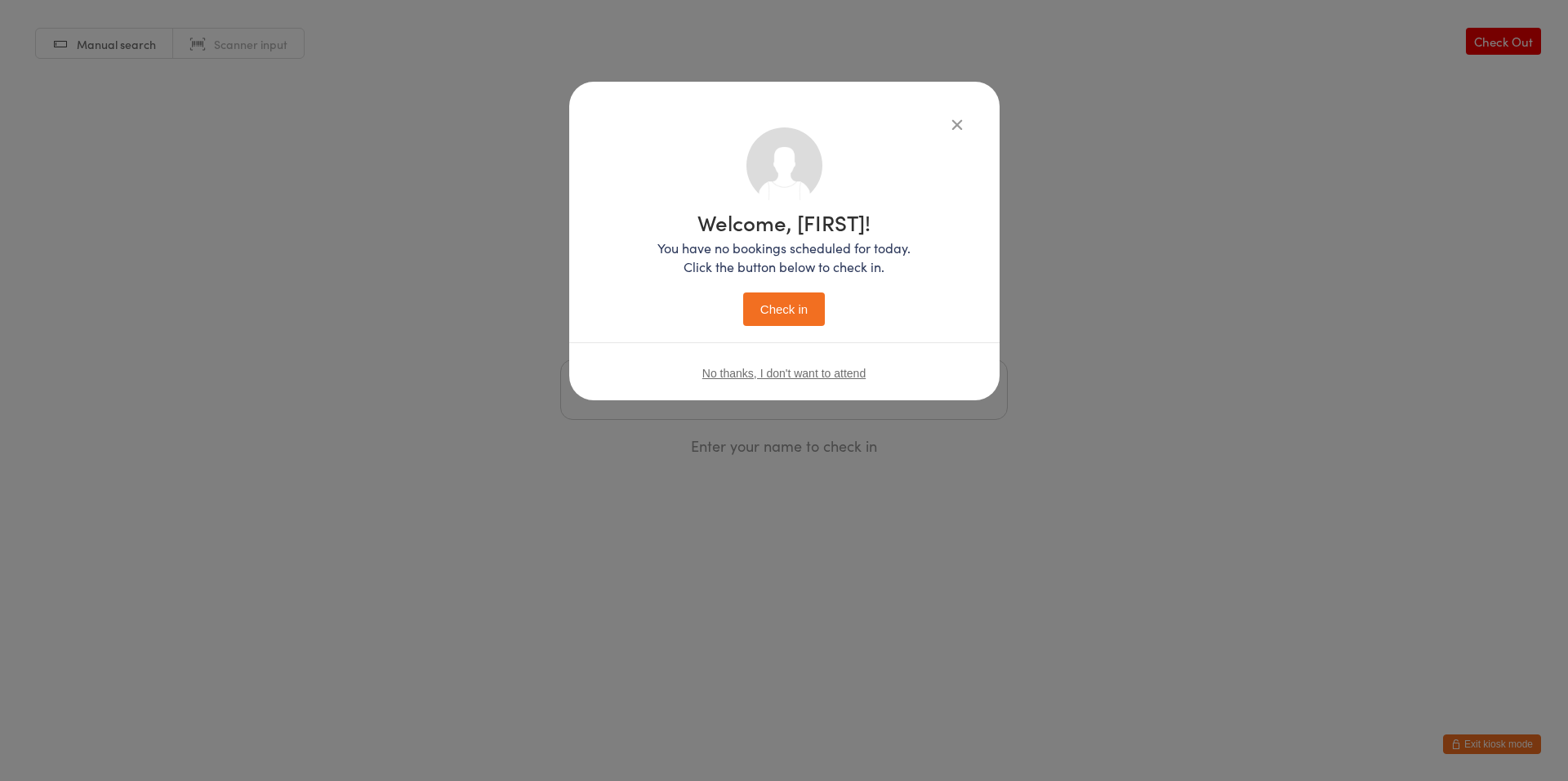 click on "Check in" at bounding box center [784, 309] 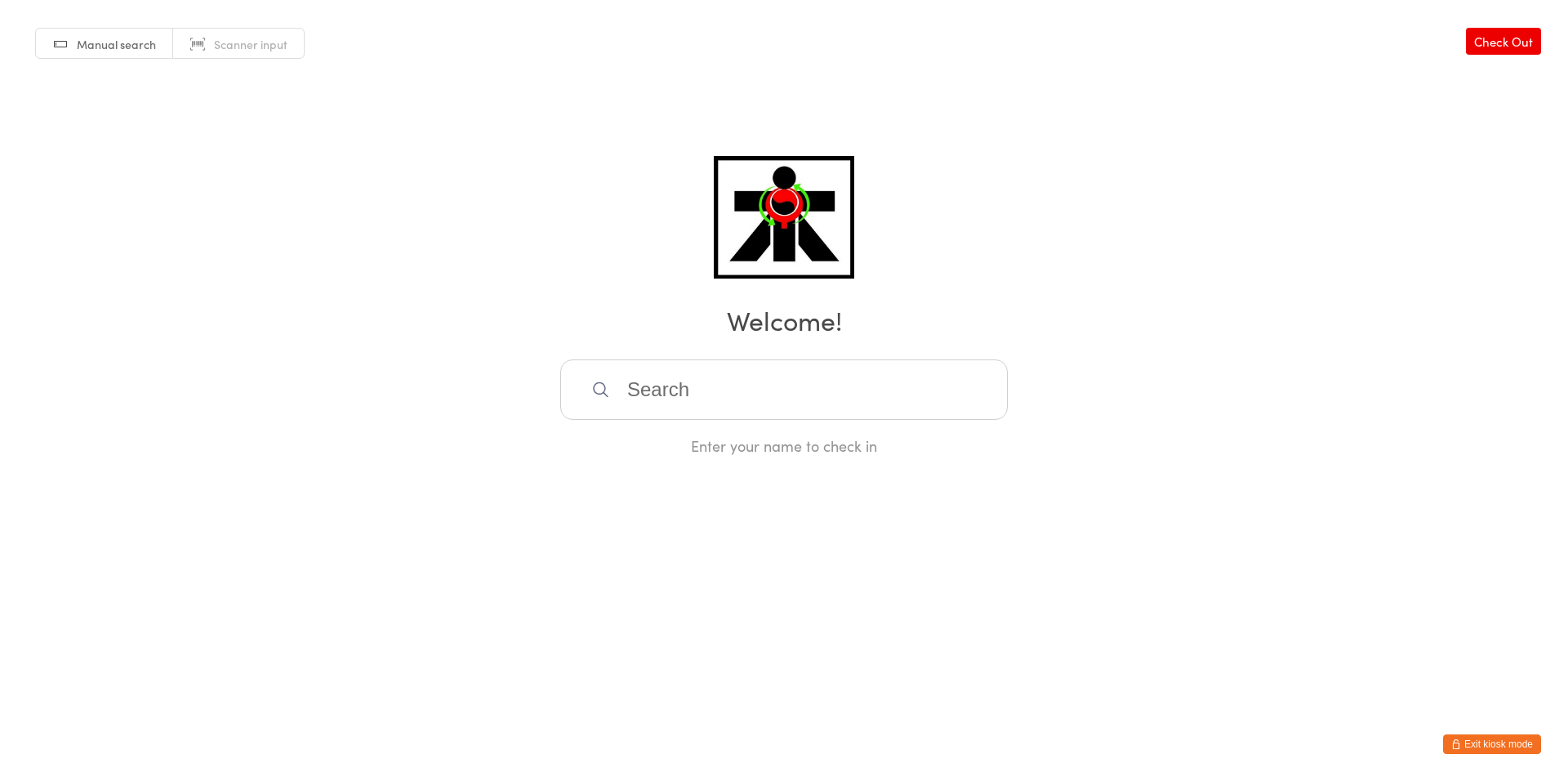 click on "Enter your name to check in" at bounding box center [784, 408] 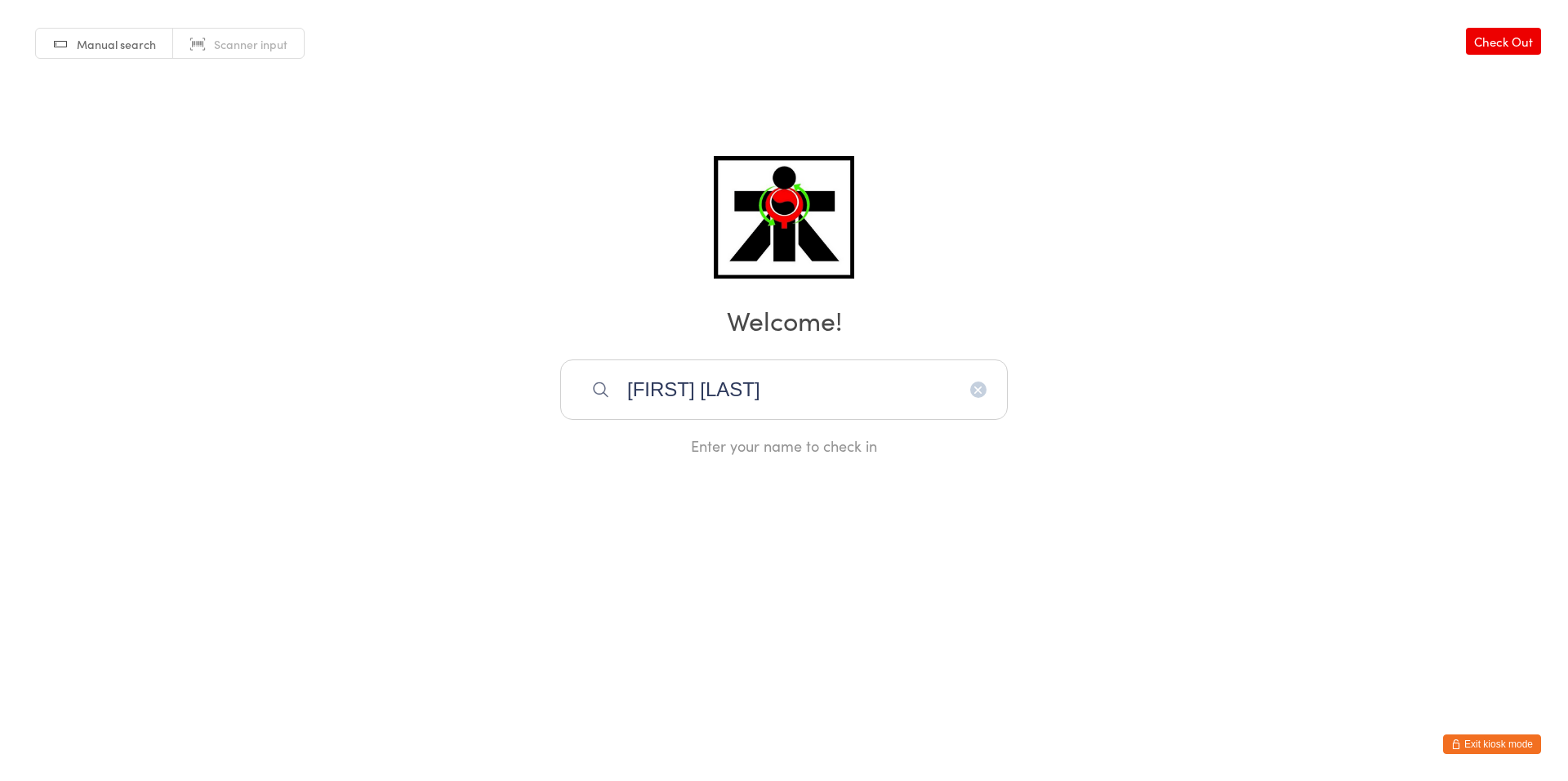 type on "leon iis" 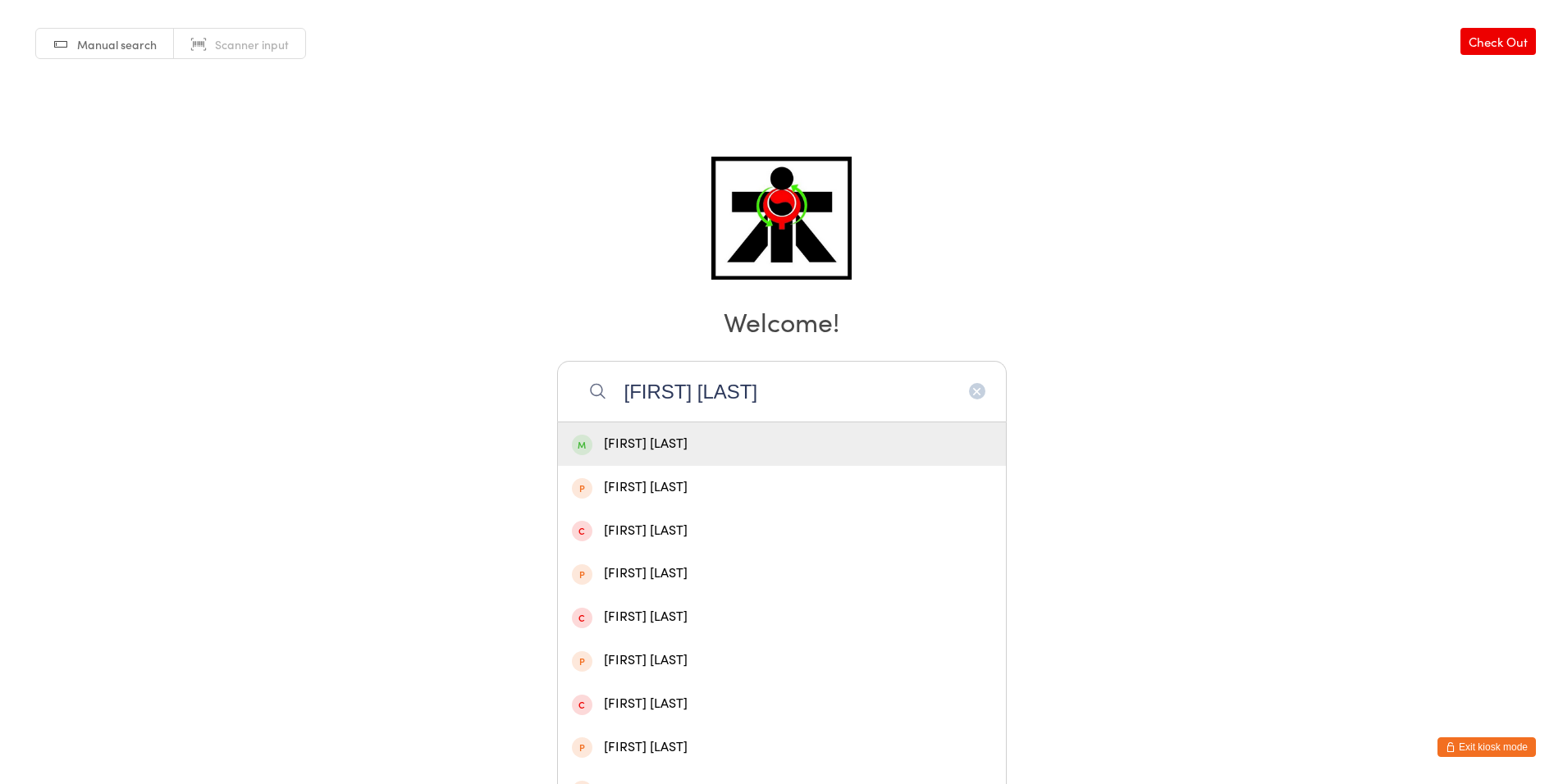 type 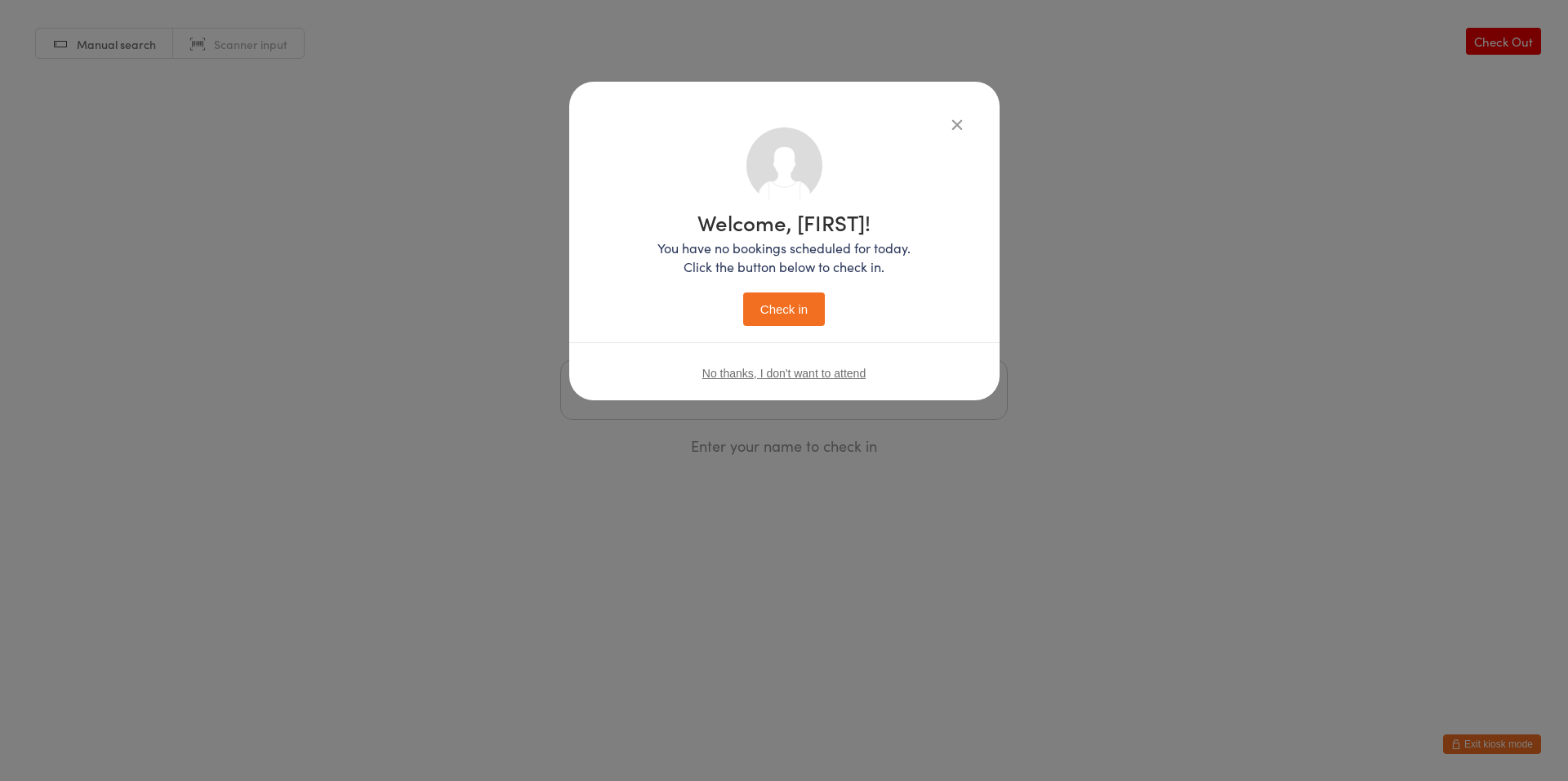 type 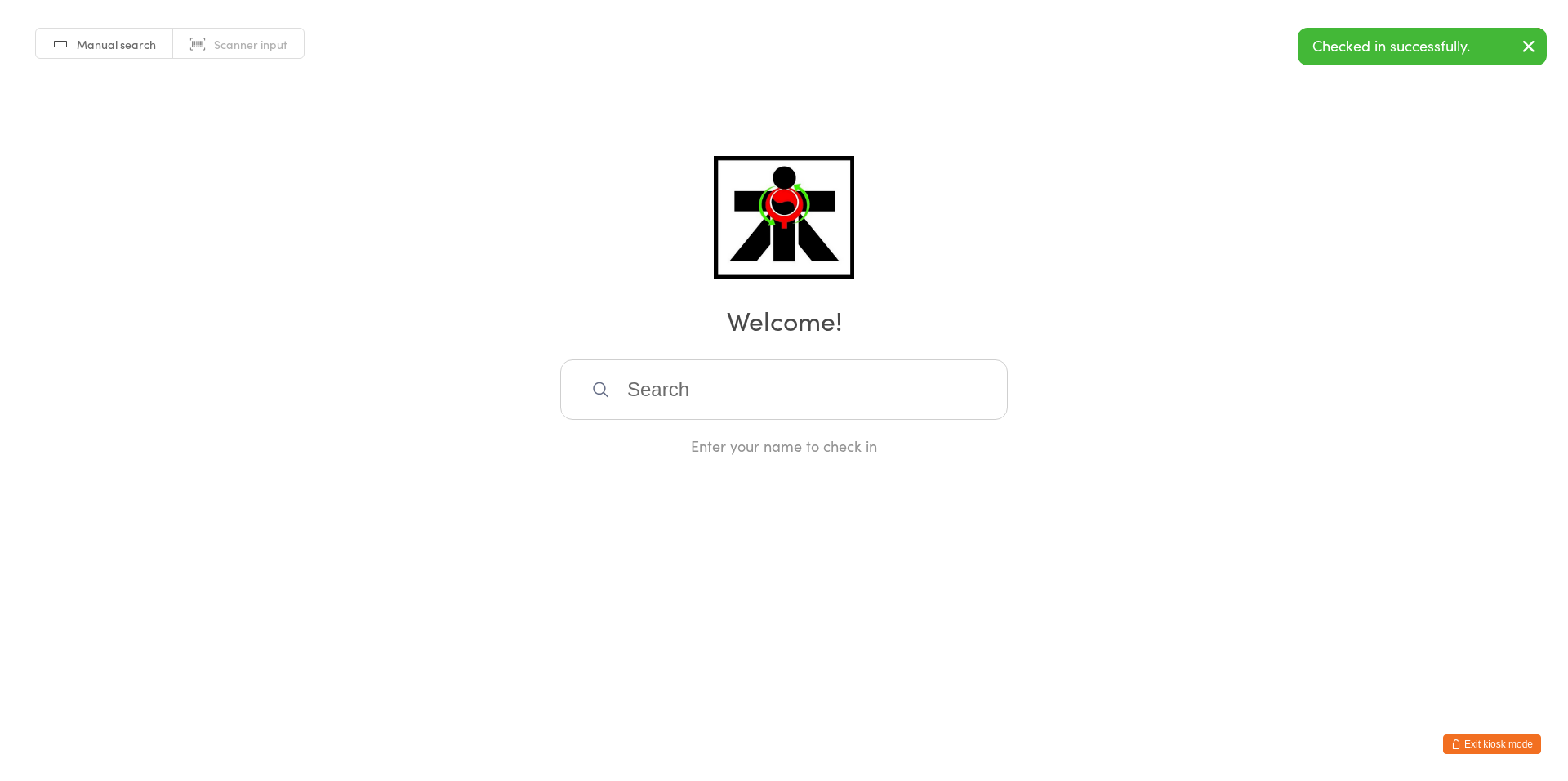 click at bounding box center (784, 390) 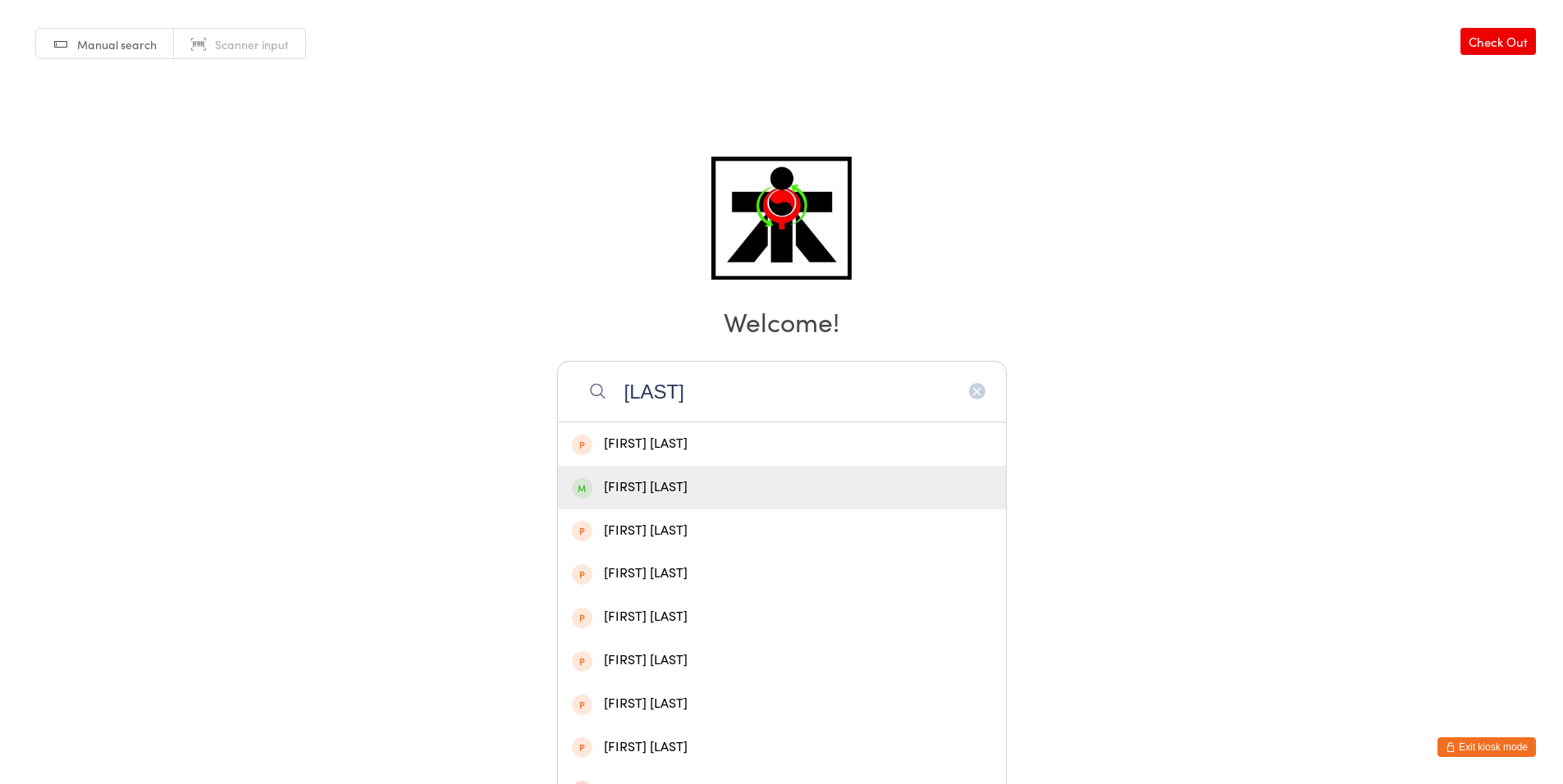 type on "touy" 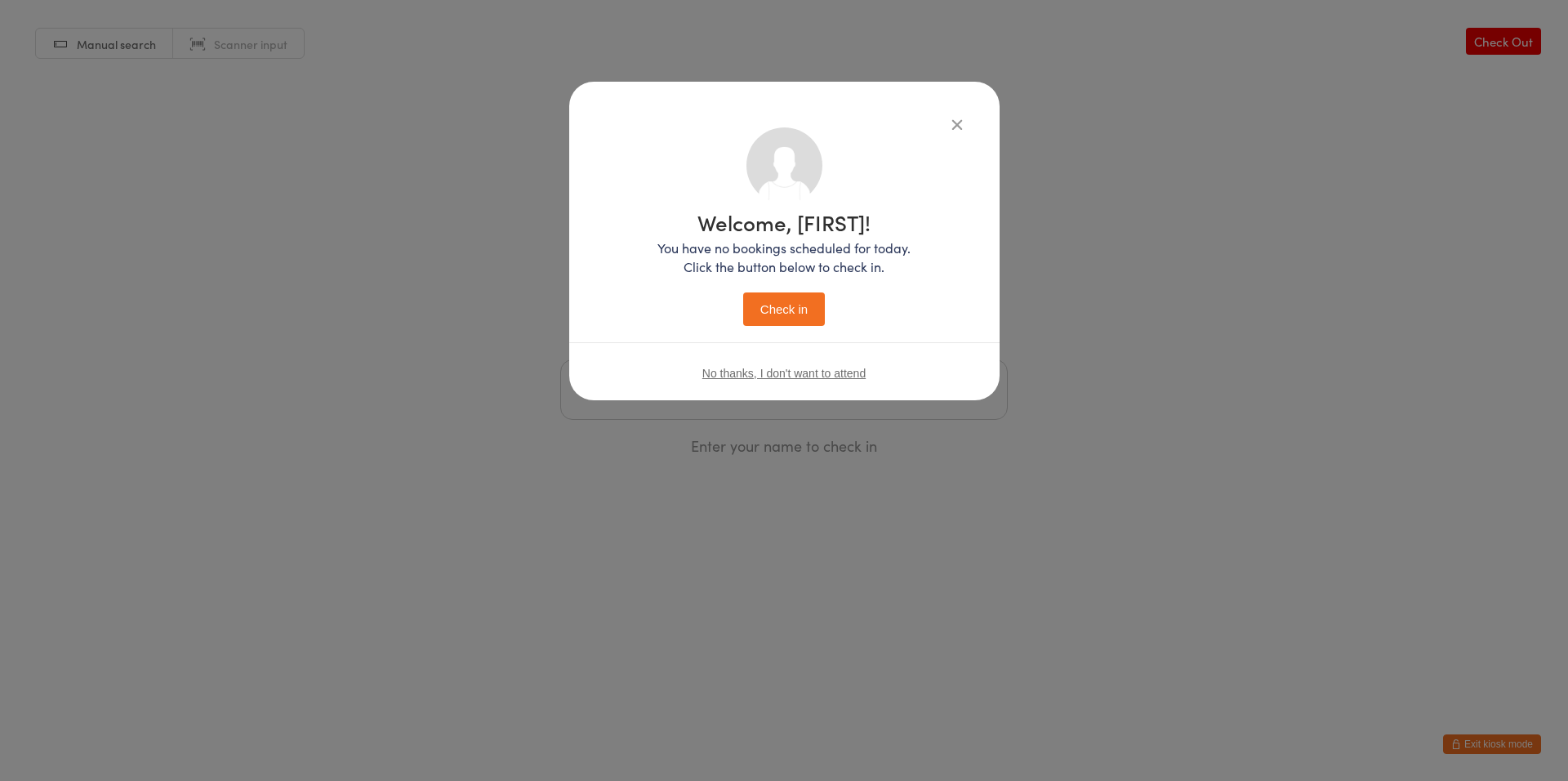 click on "Check in" at bounding box center (784, 309) 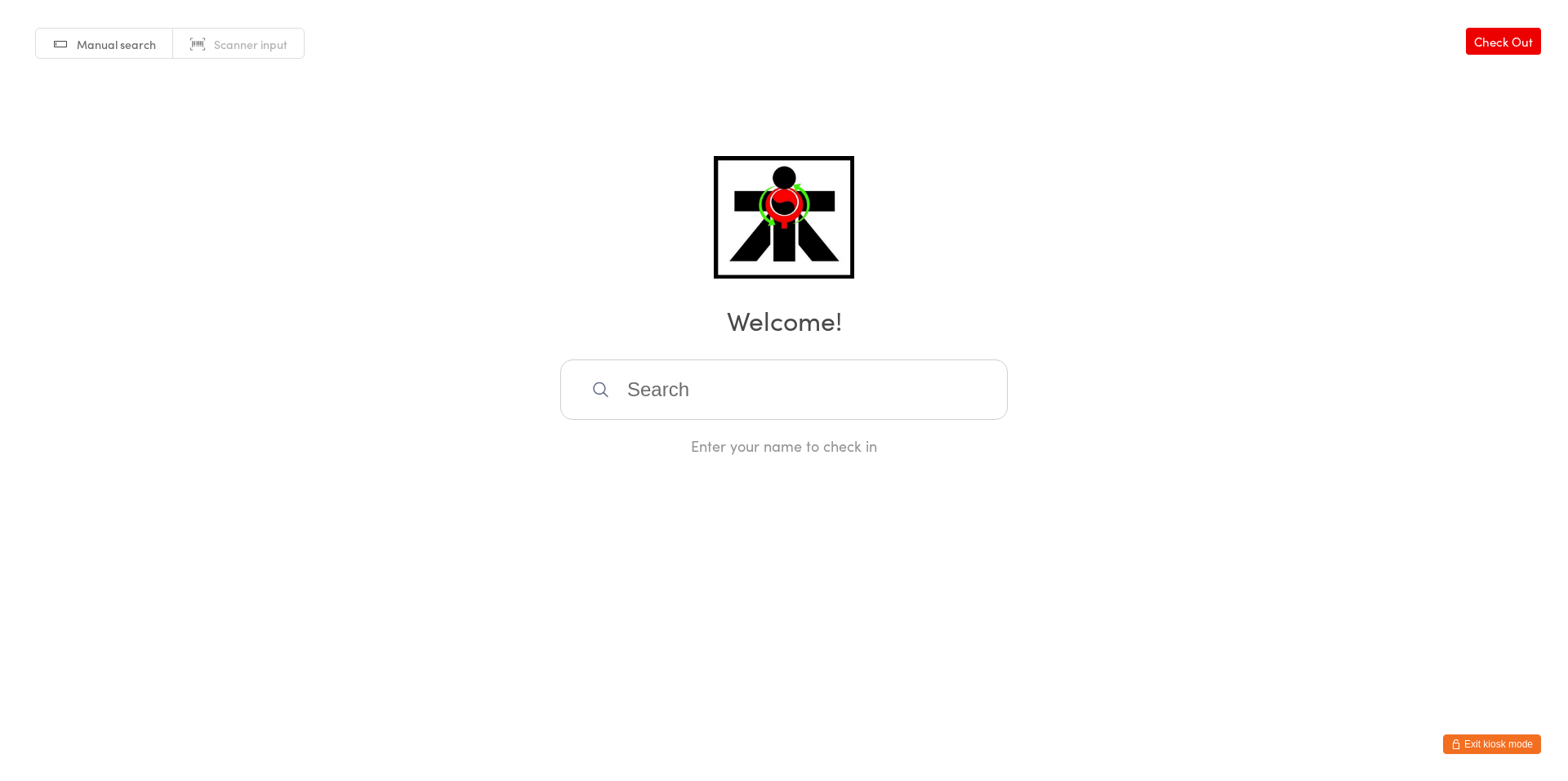 click at bounding box center [784, 390] 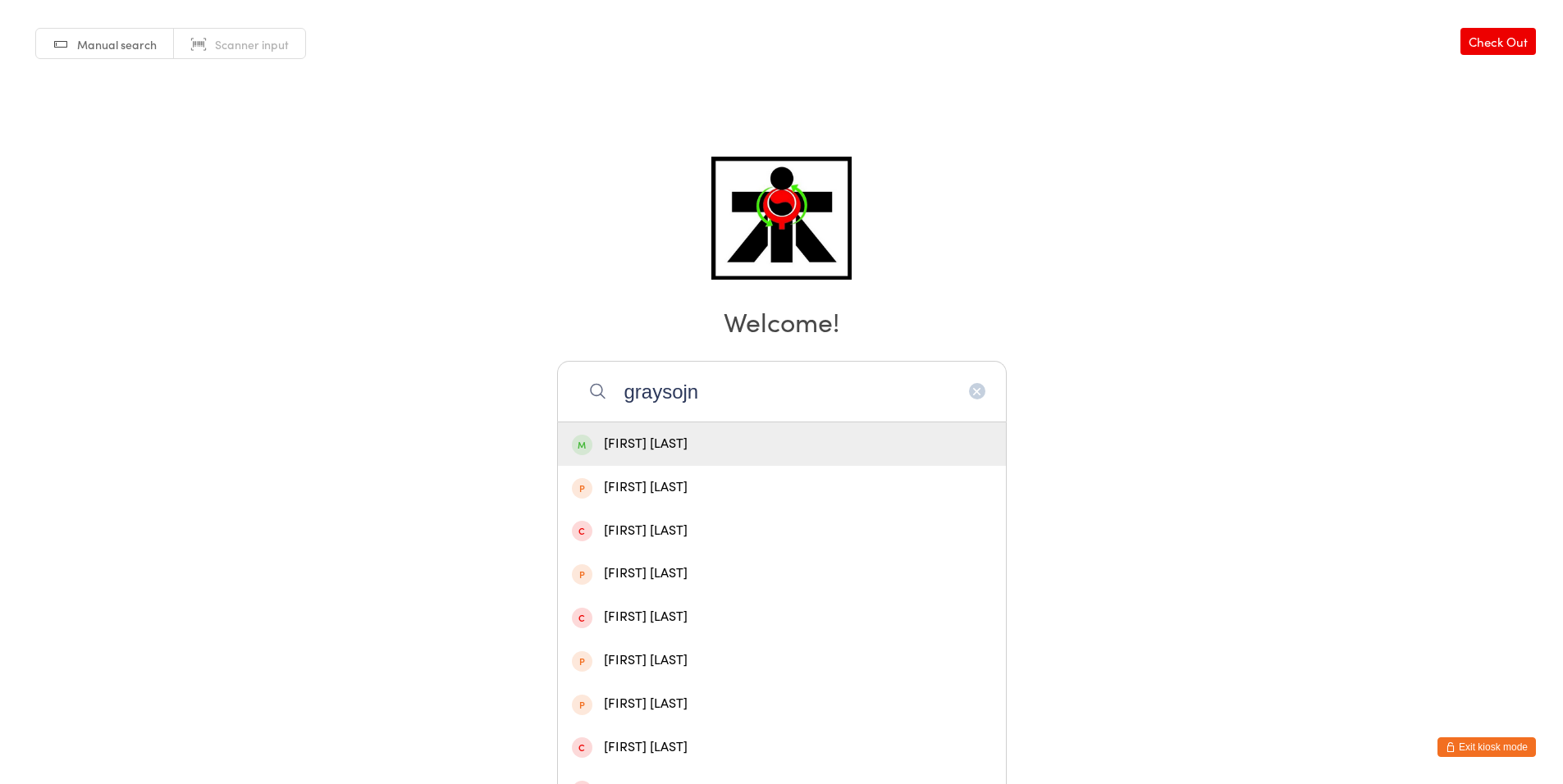 type on "graysojn" 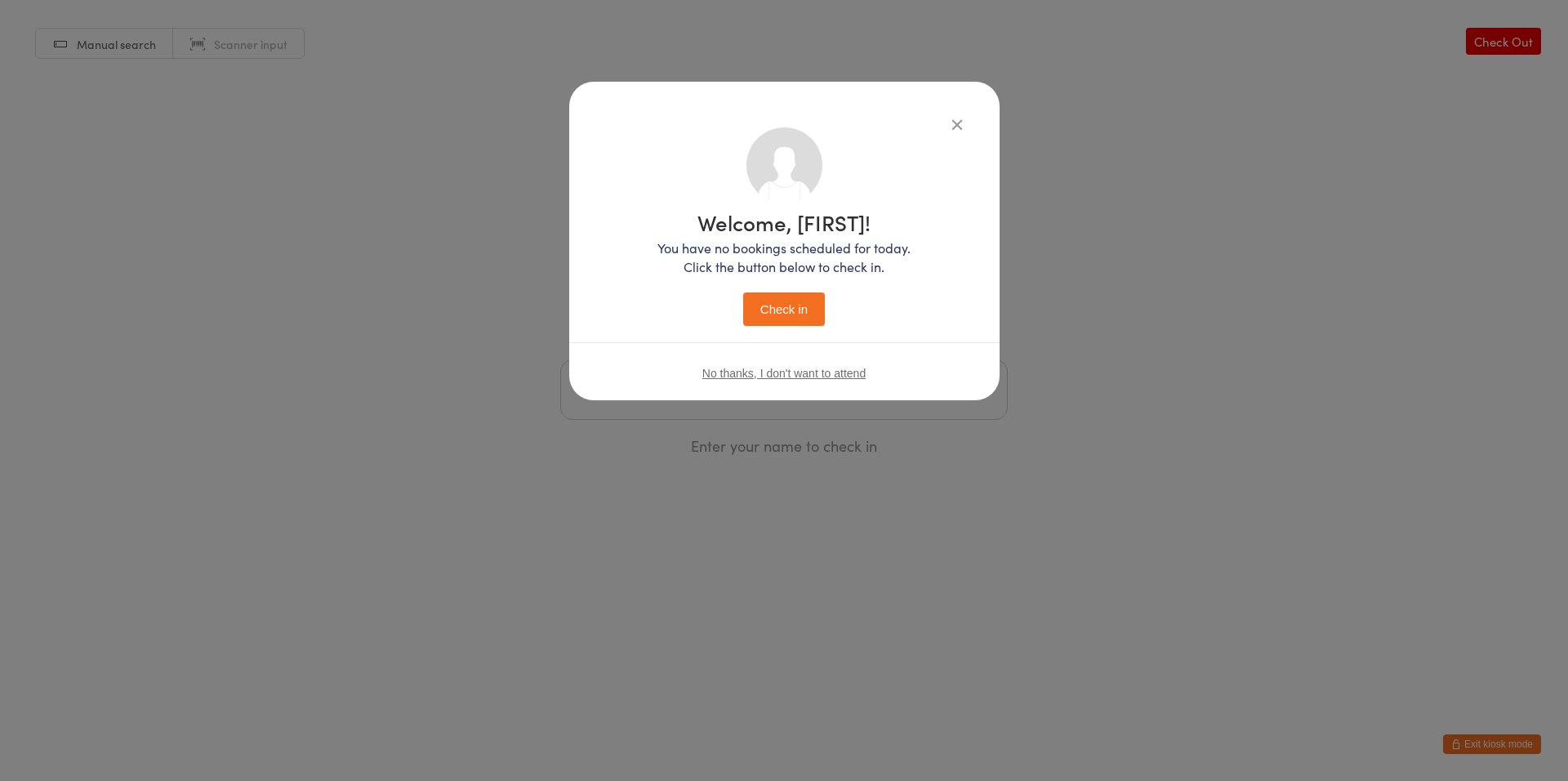click on "Check in" at bounding box center [784, 309] 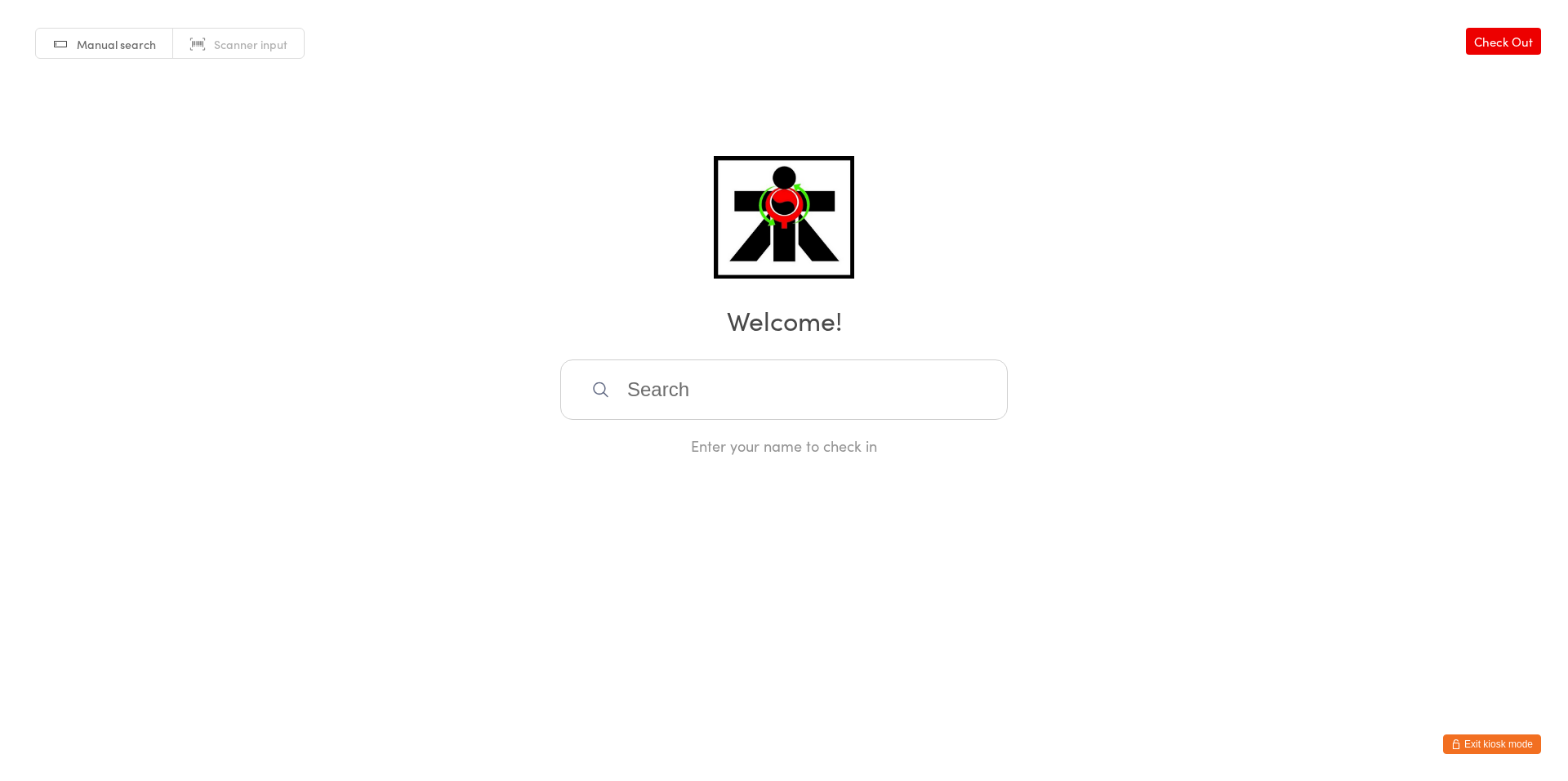 click at bounding box center [784, 390] 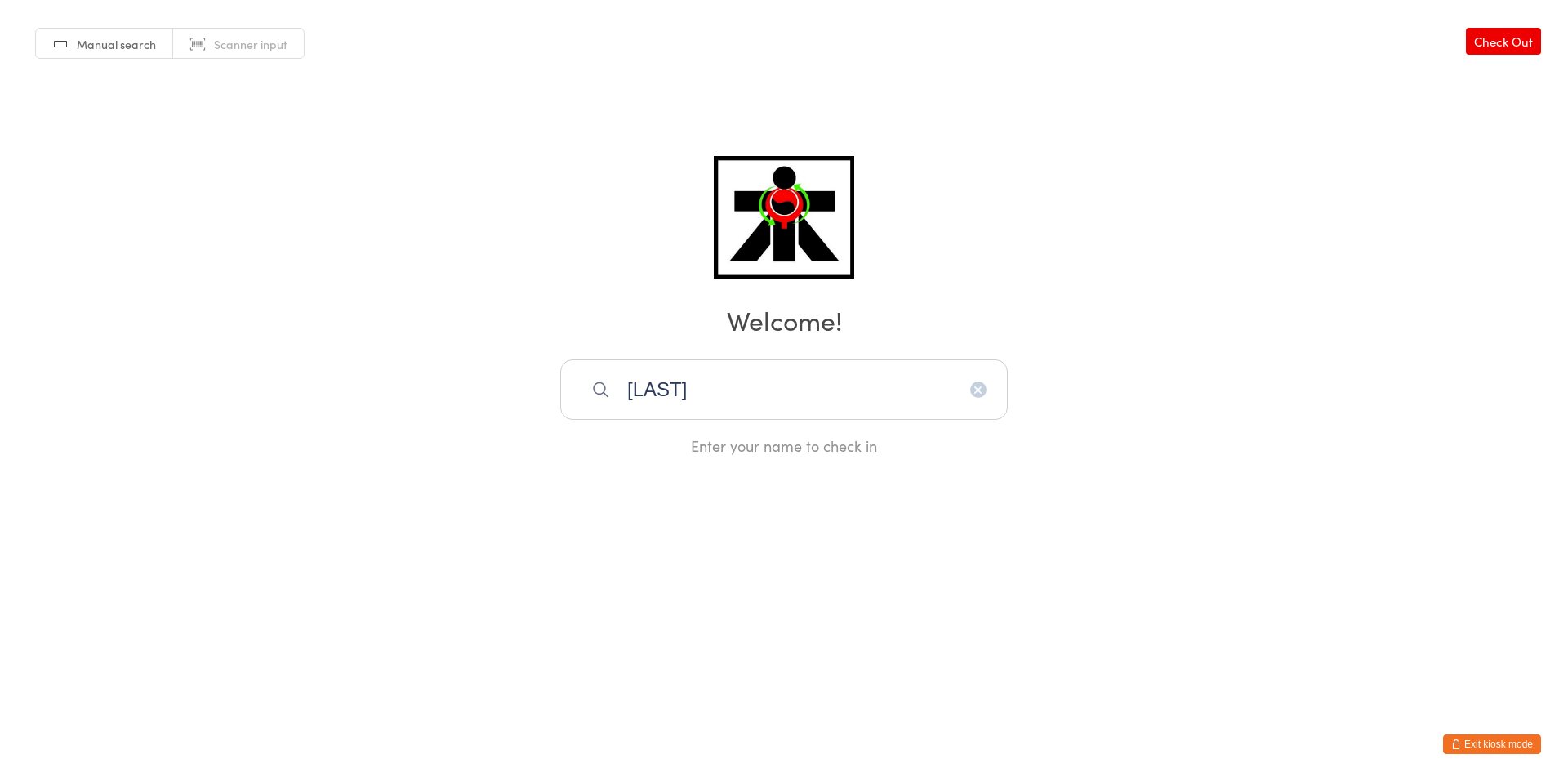 type on "haswell" 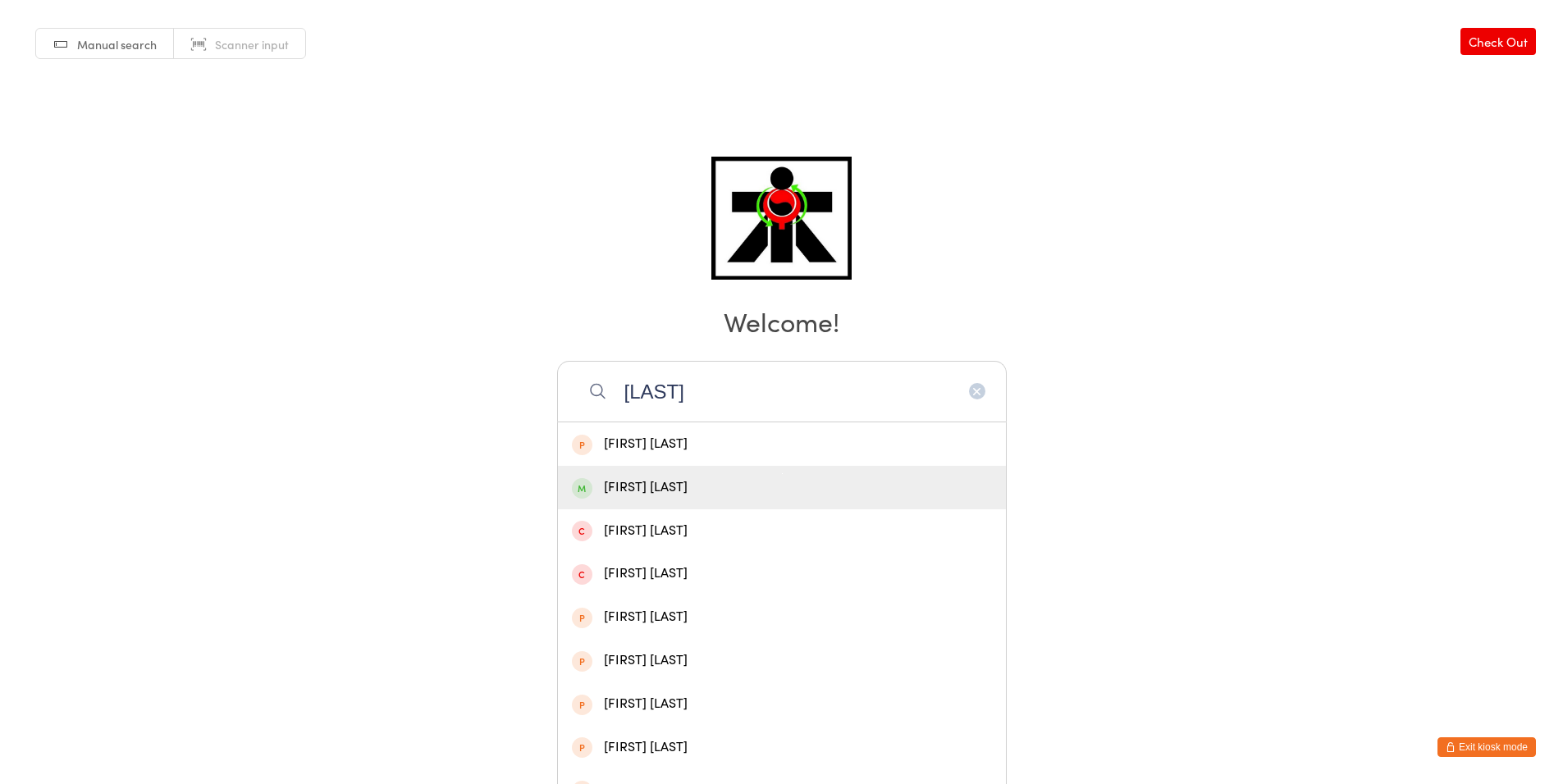 type 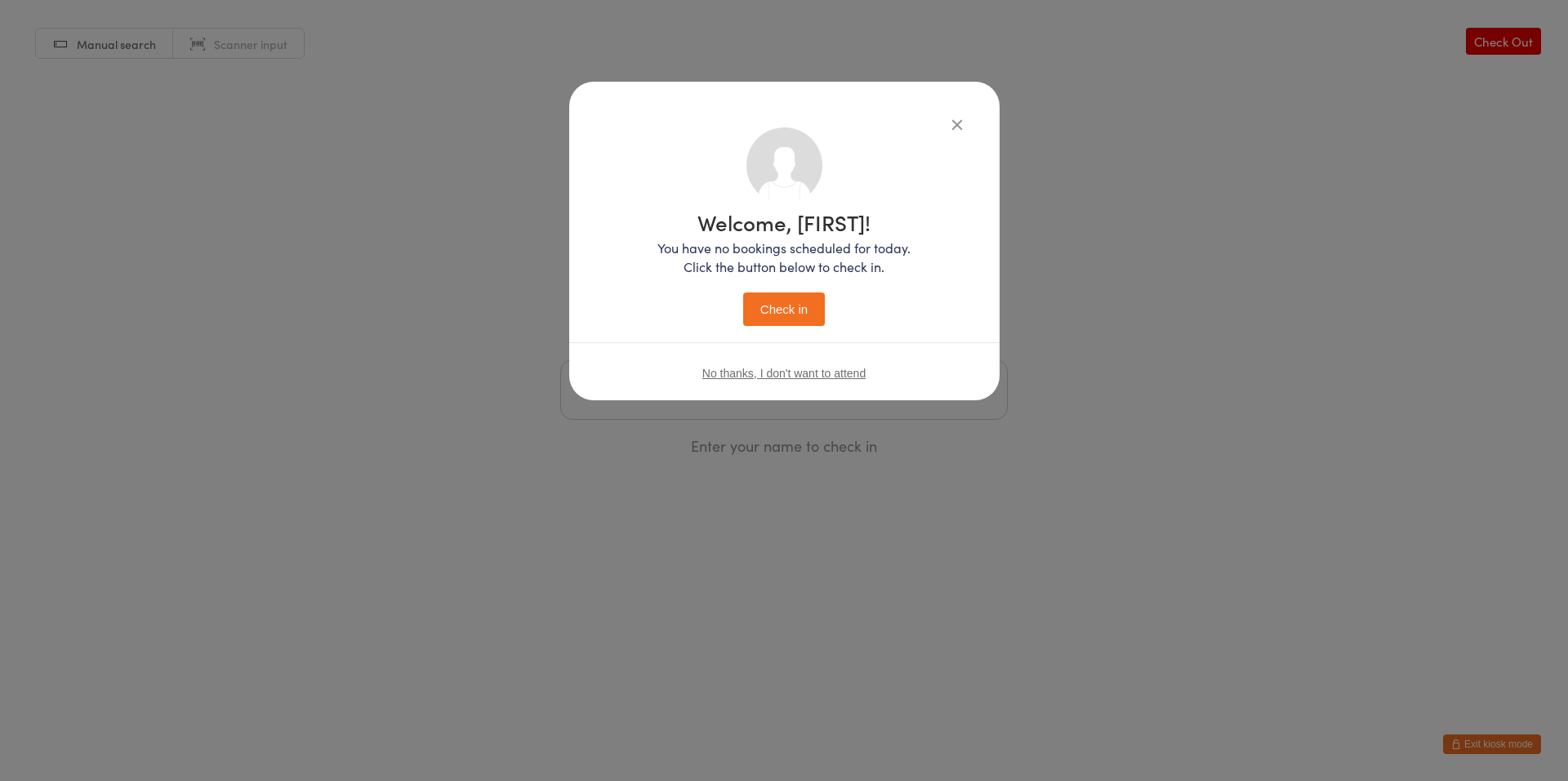 type 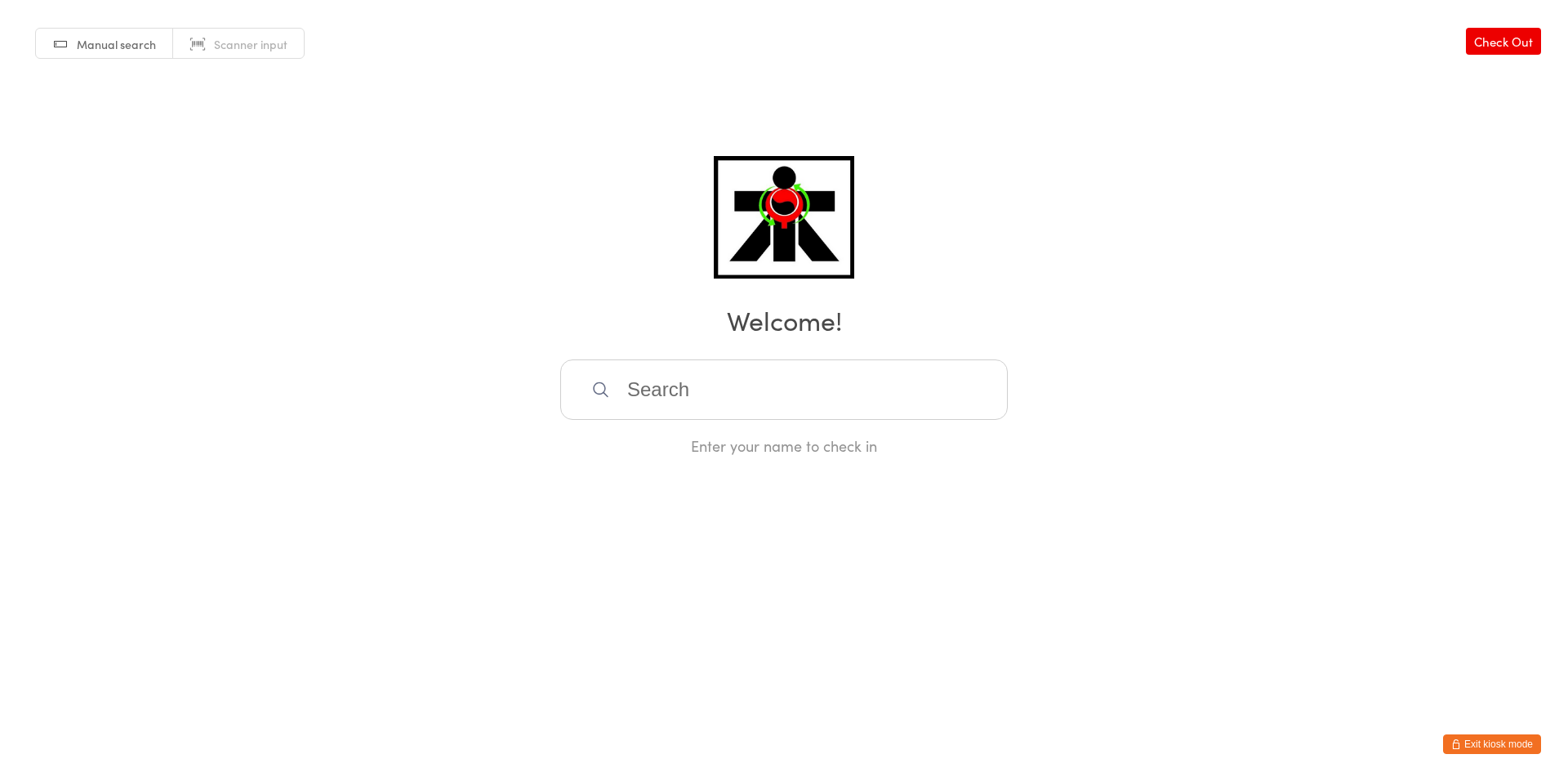 click at bounding box center (784, 390) 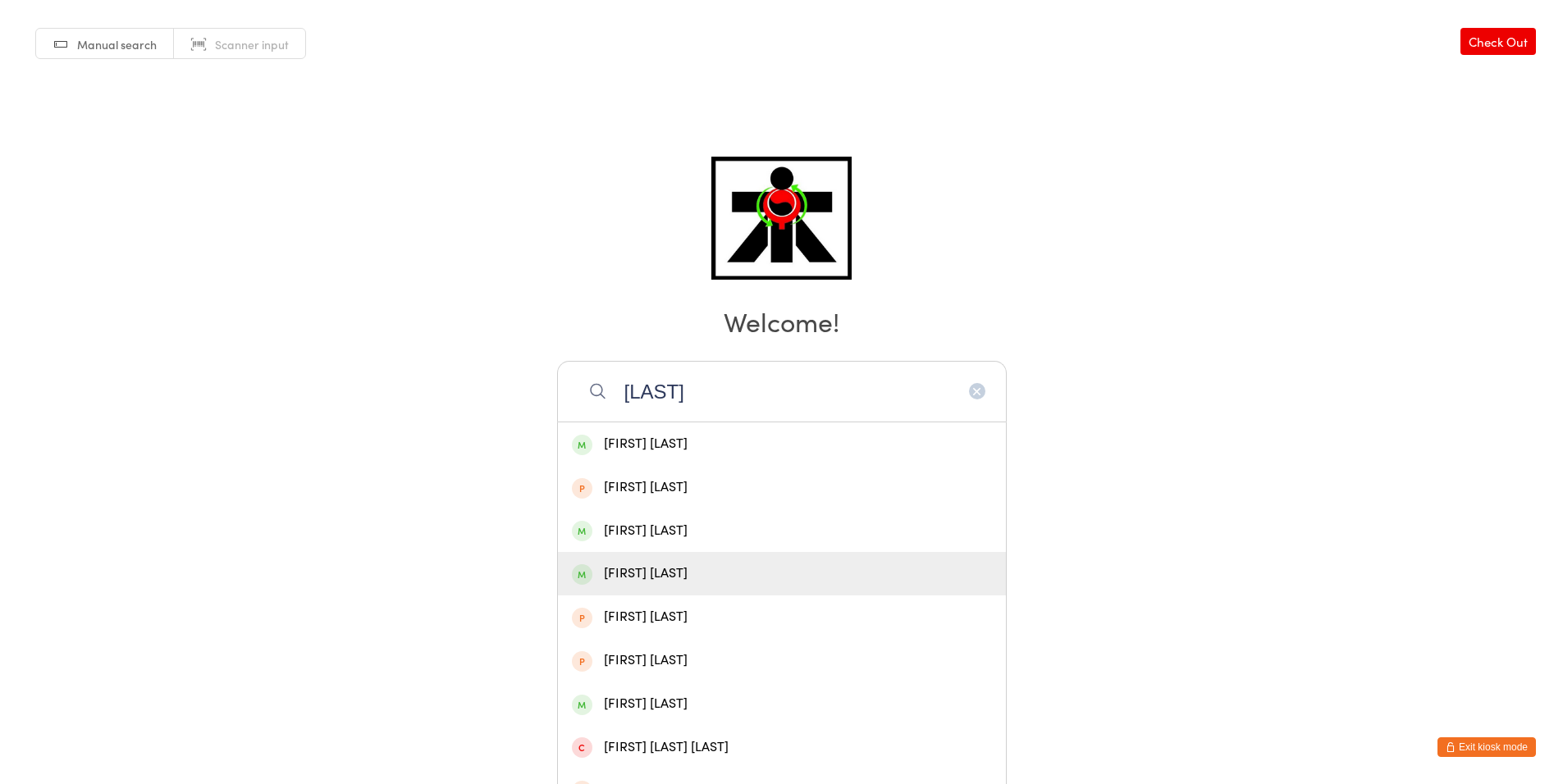 type on "barnett" 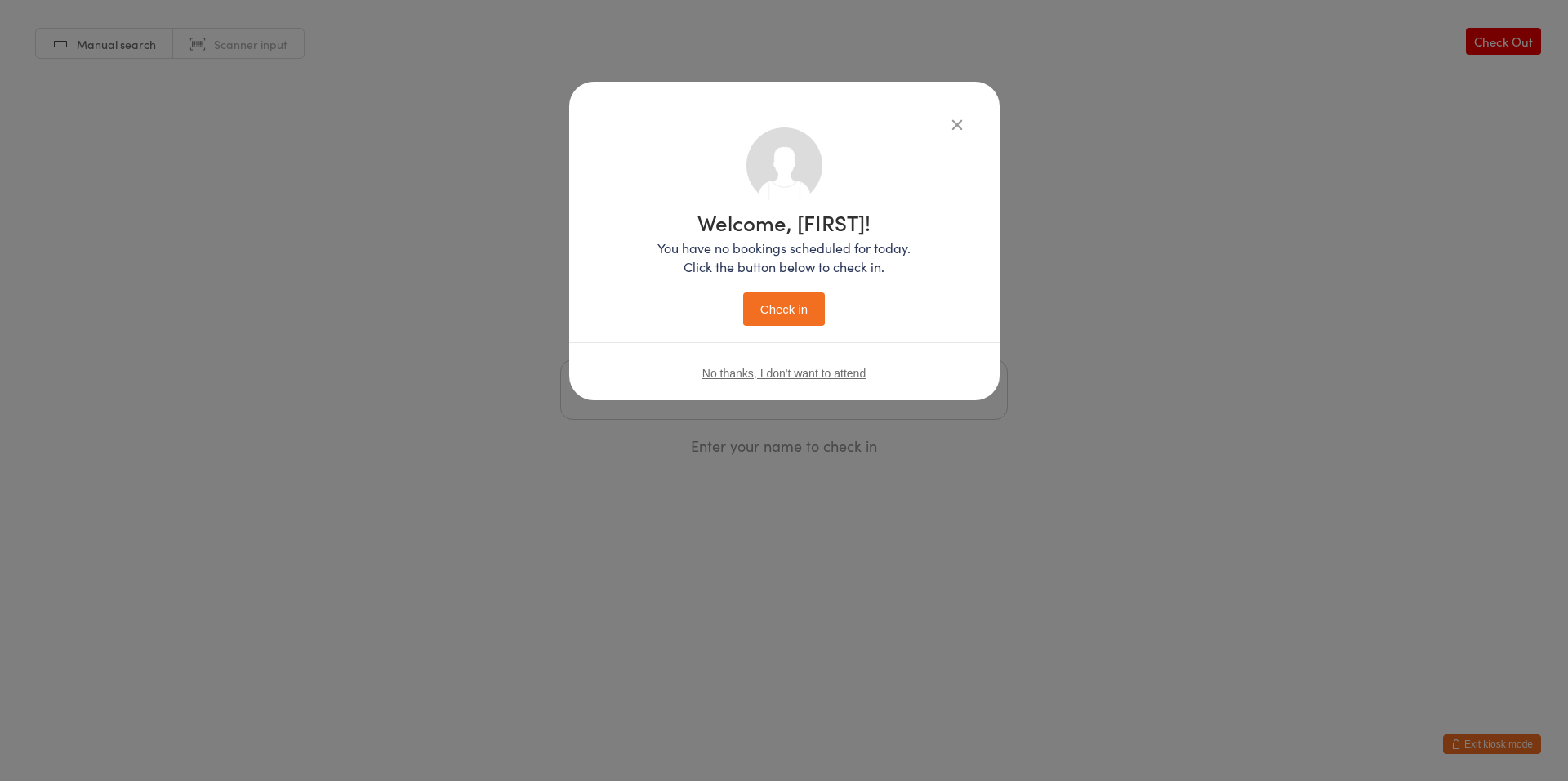 click on "Check in" at bounding box center (784, 309) 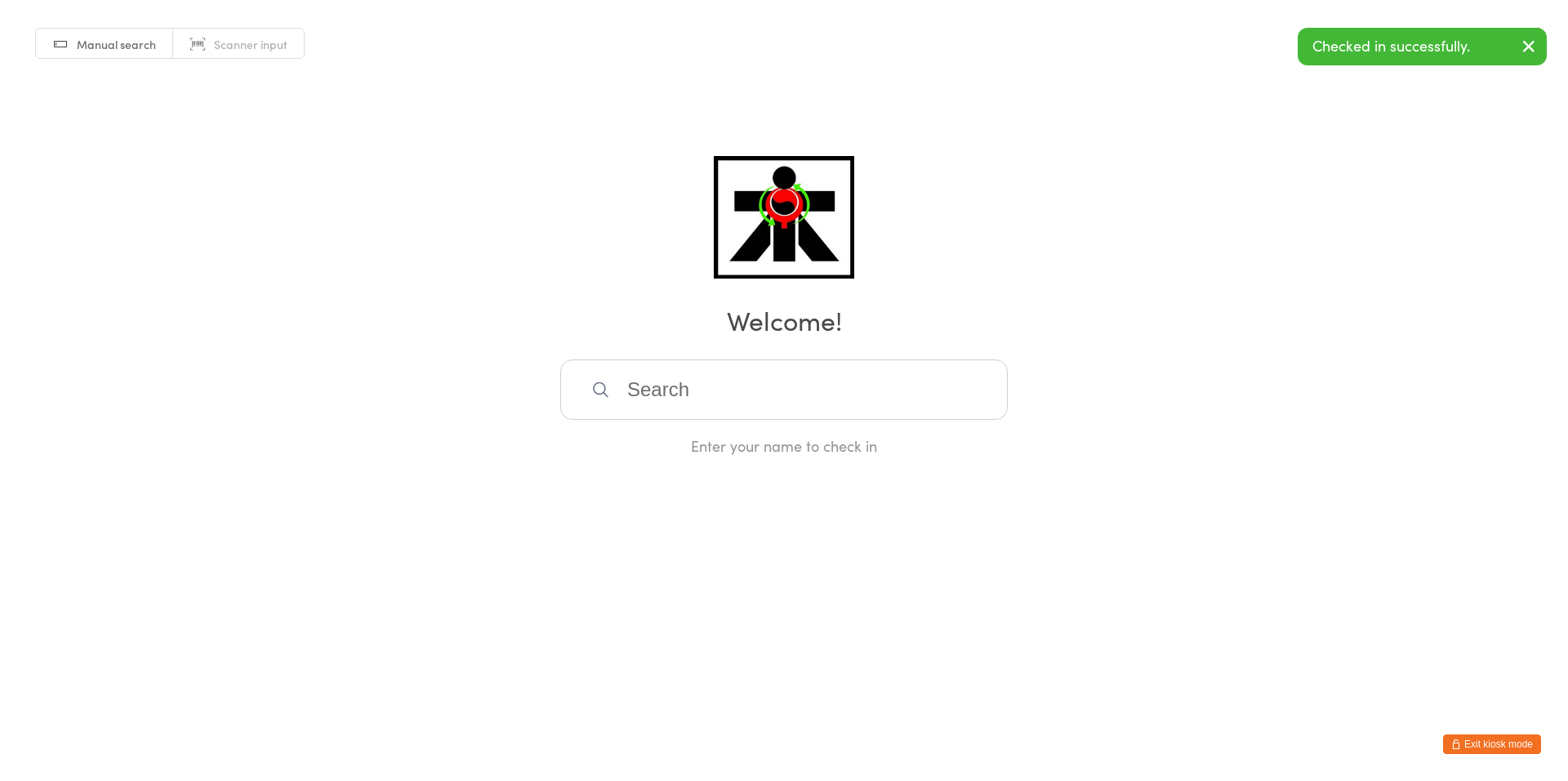 click at bounding box center [784, 390] 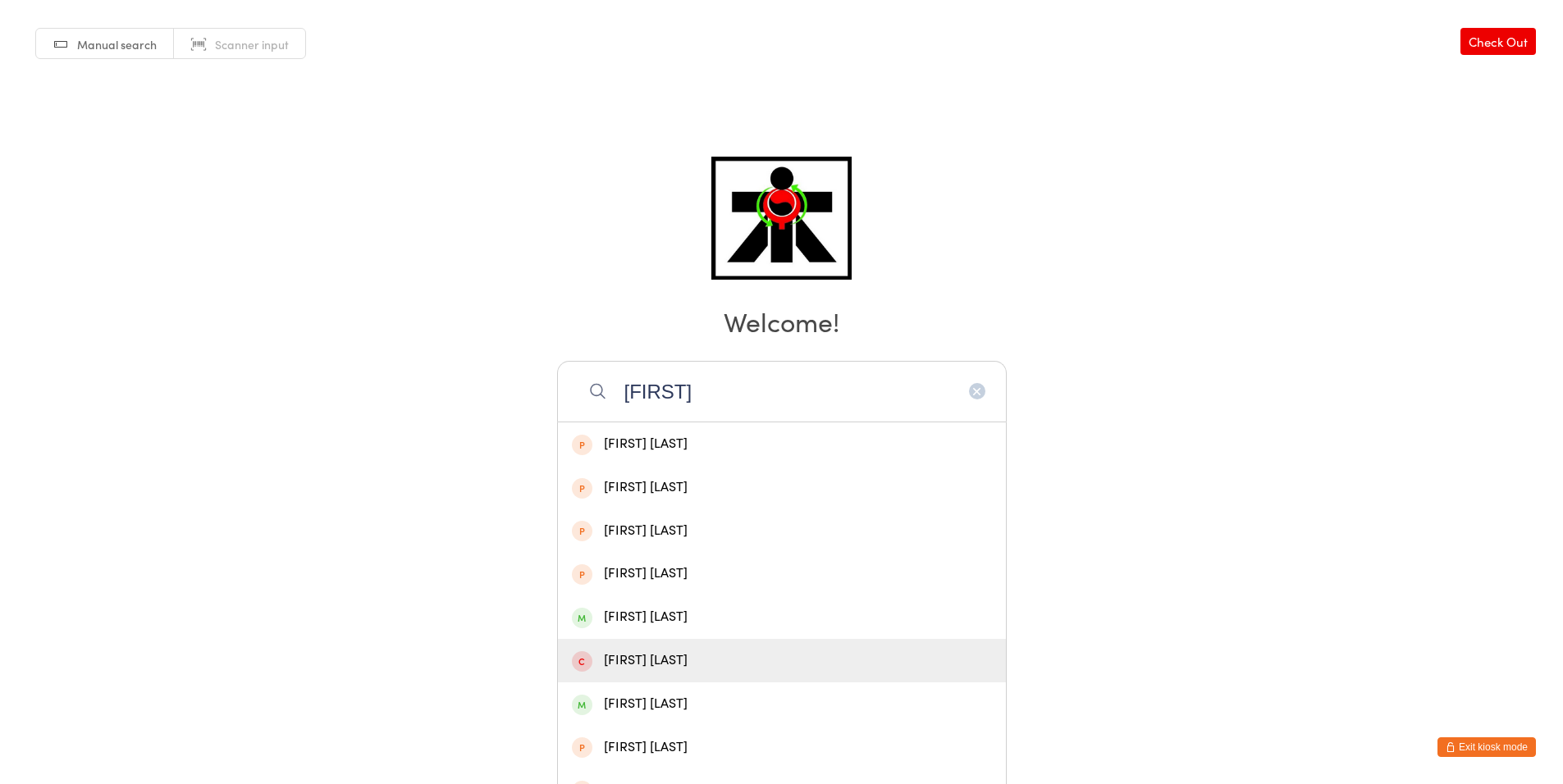 scroll, scrollTop: 3, scrollLeft: 0, axis: vertical 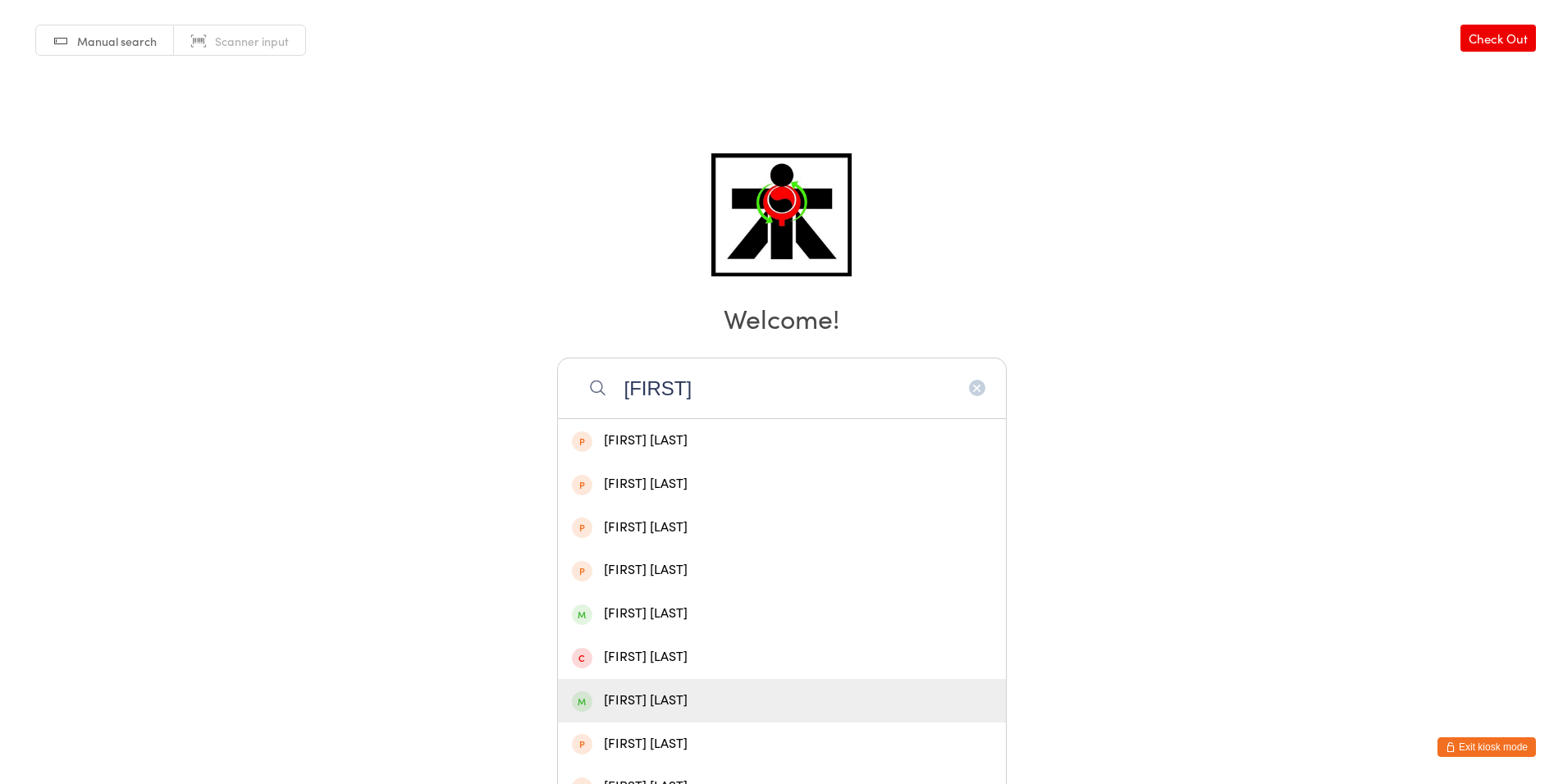 type on "joanne" 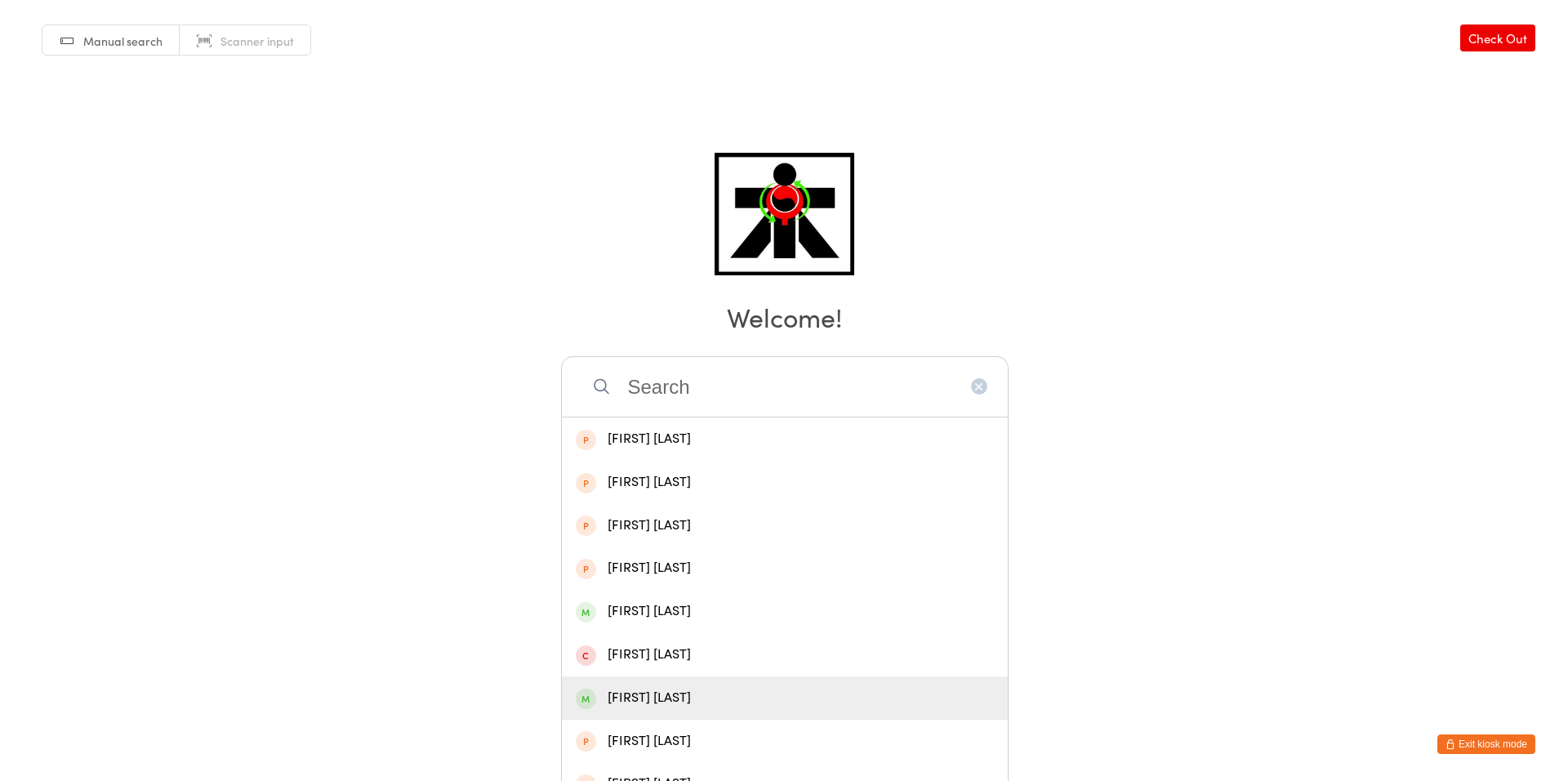 scroll, scrollTop: 0, scrollLeft: 0, axis: both 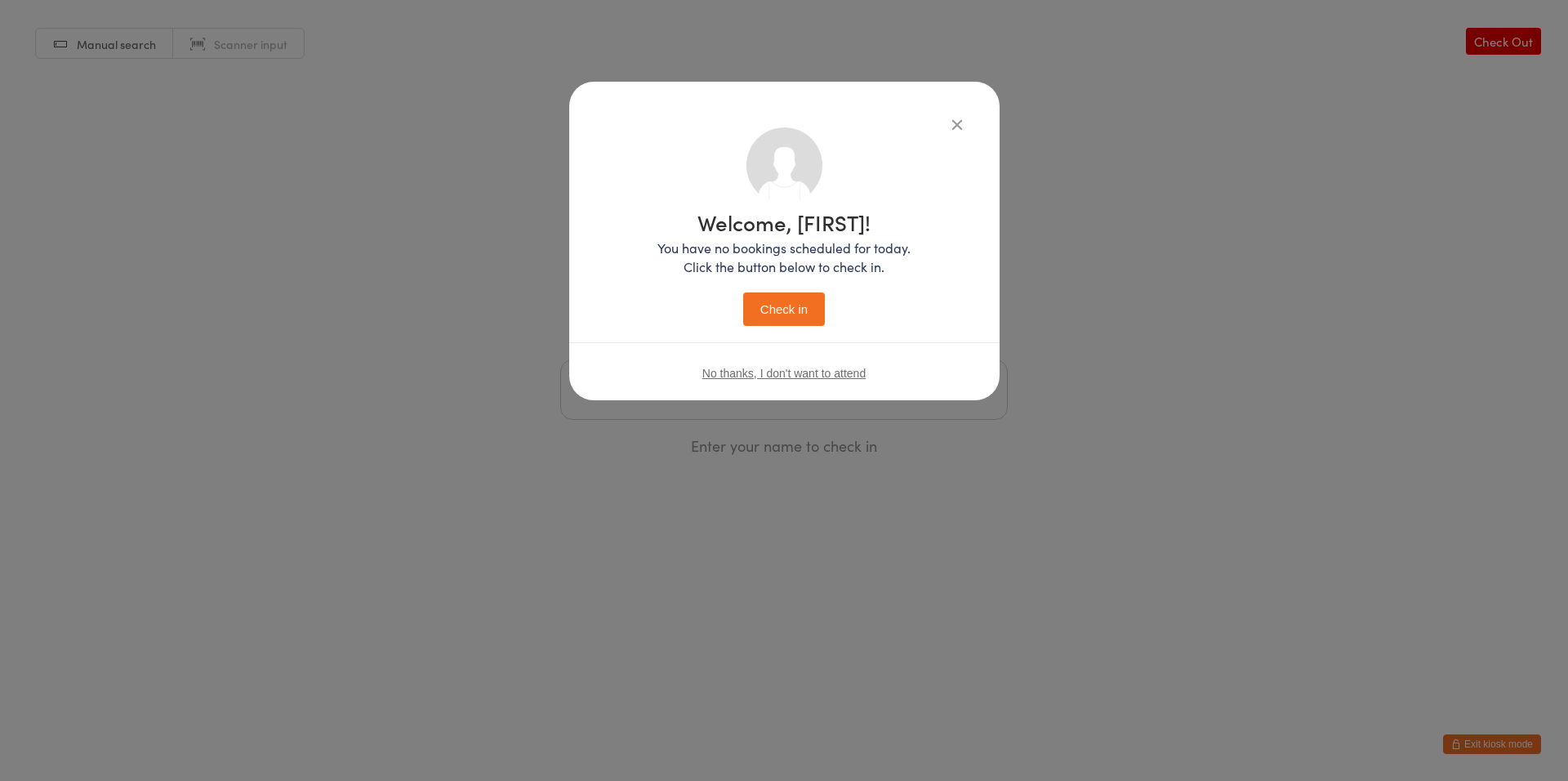 click on "Check in" at bounding box center [784, 309] 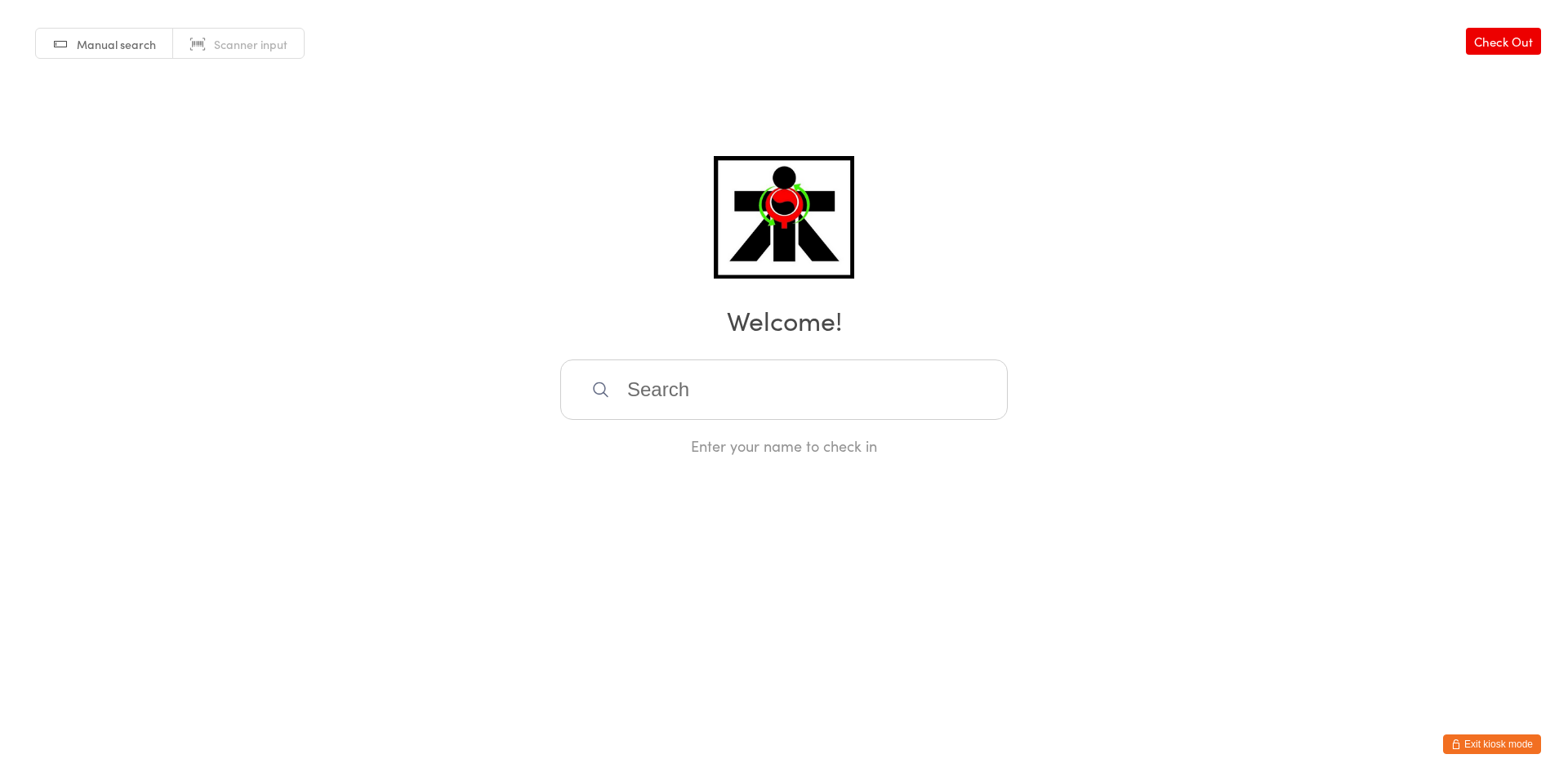 click at bounding box center [784, 390] 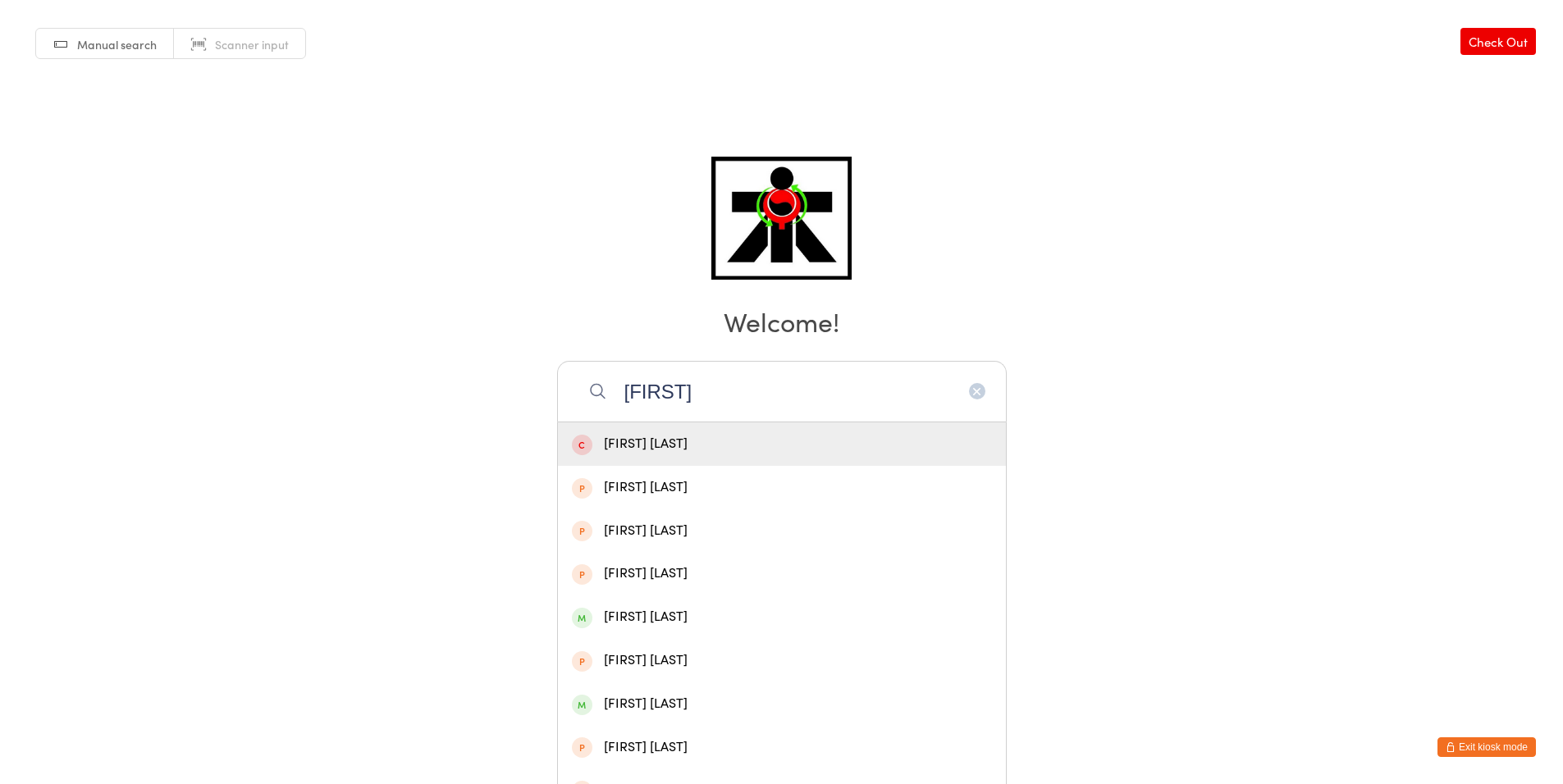 type on "johanna" 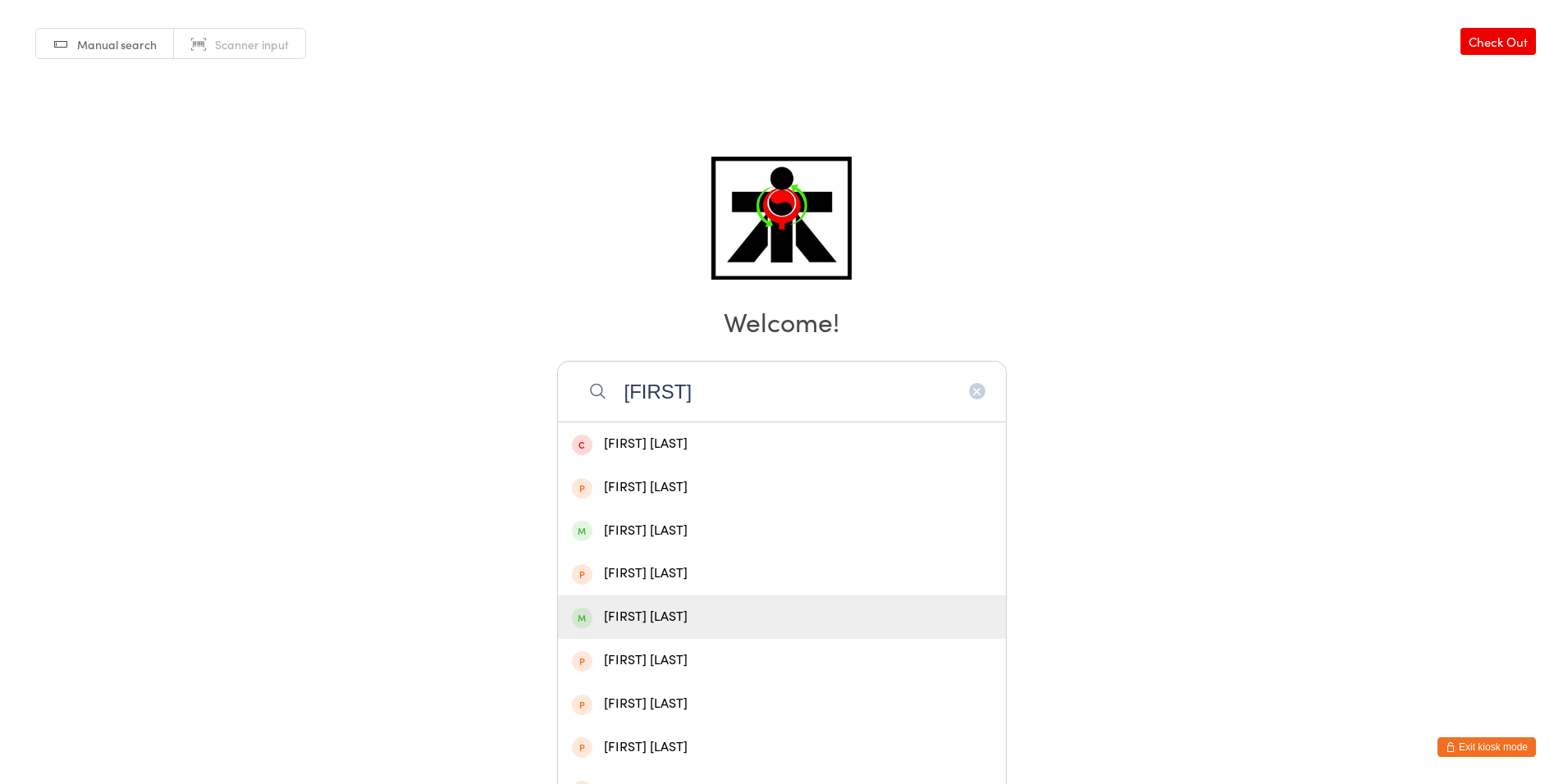 type 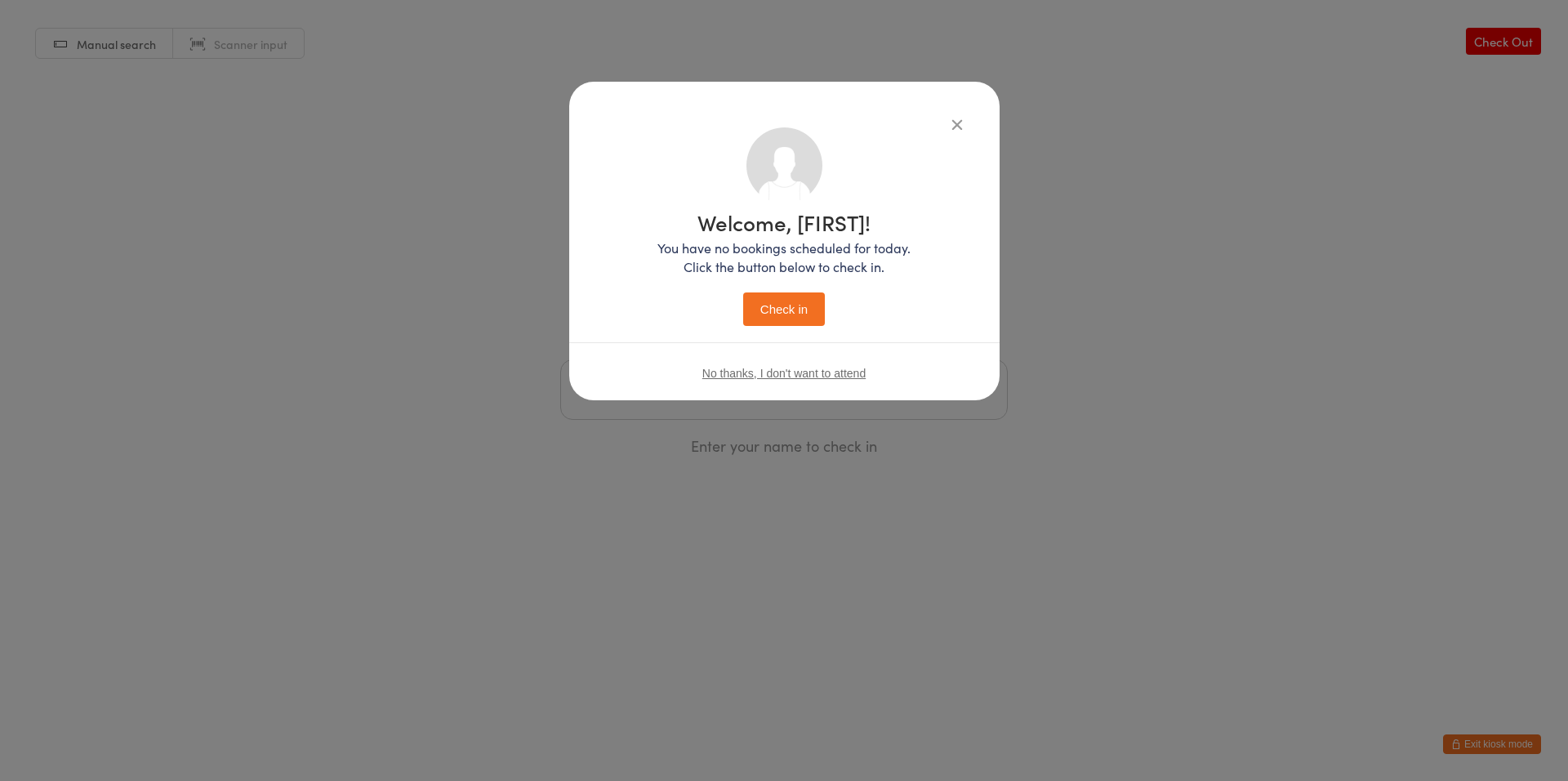 type 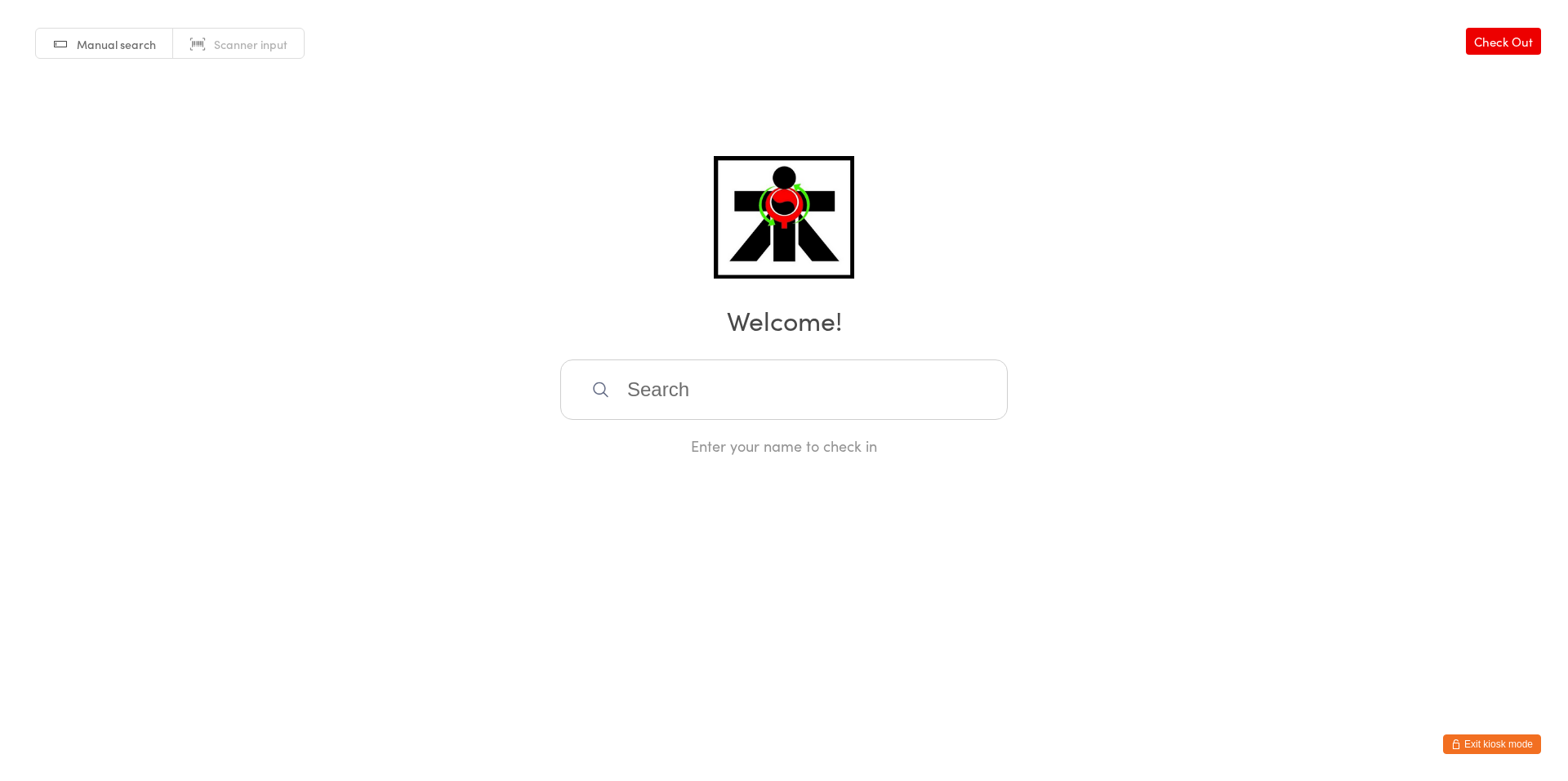 click at bounding box center (784, 390) 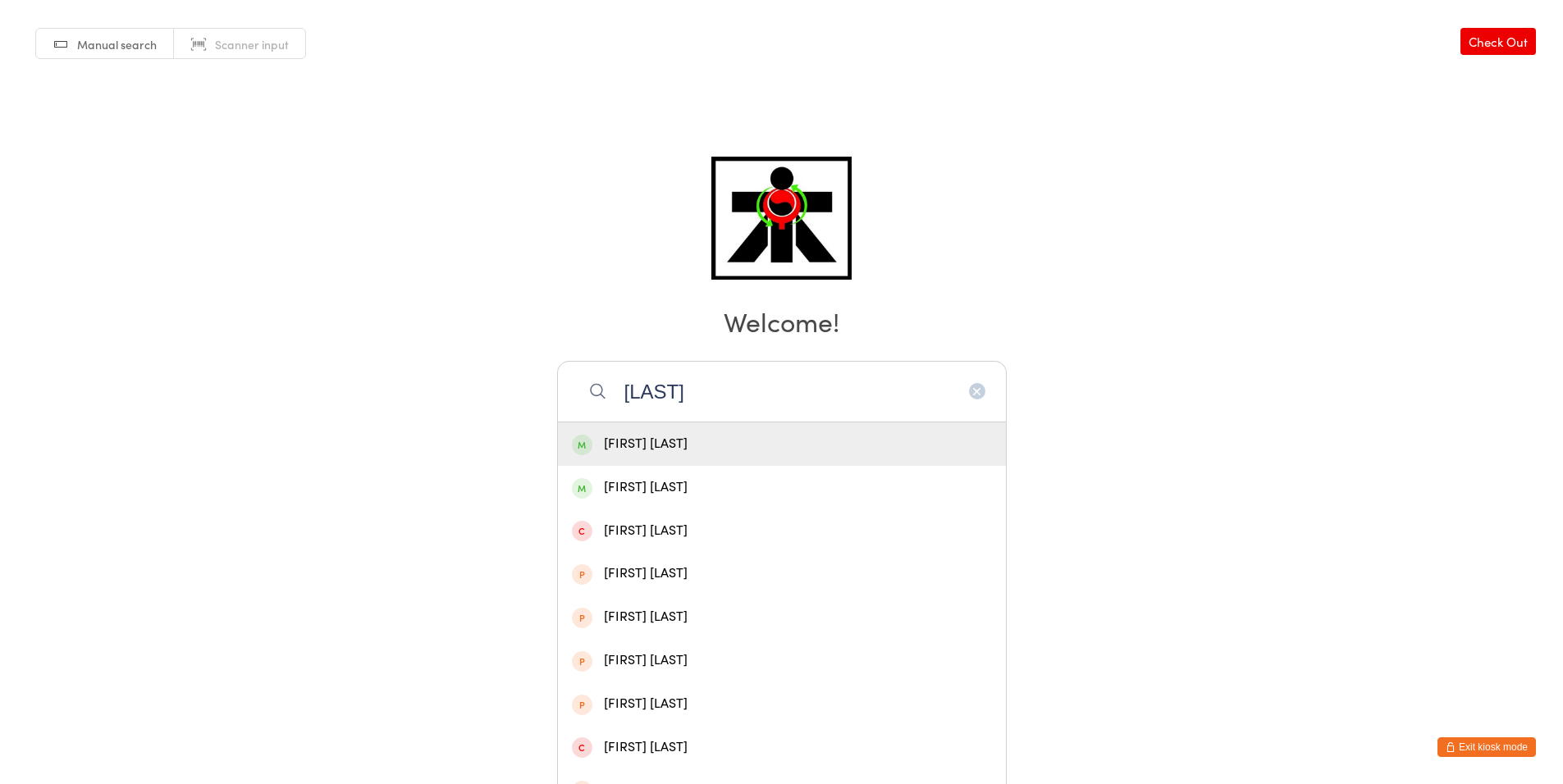 type on "christy" 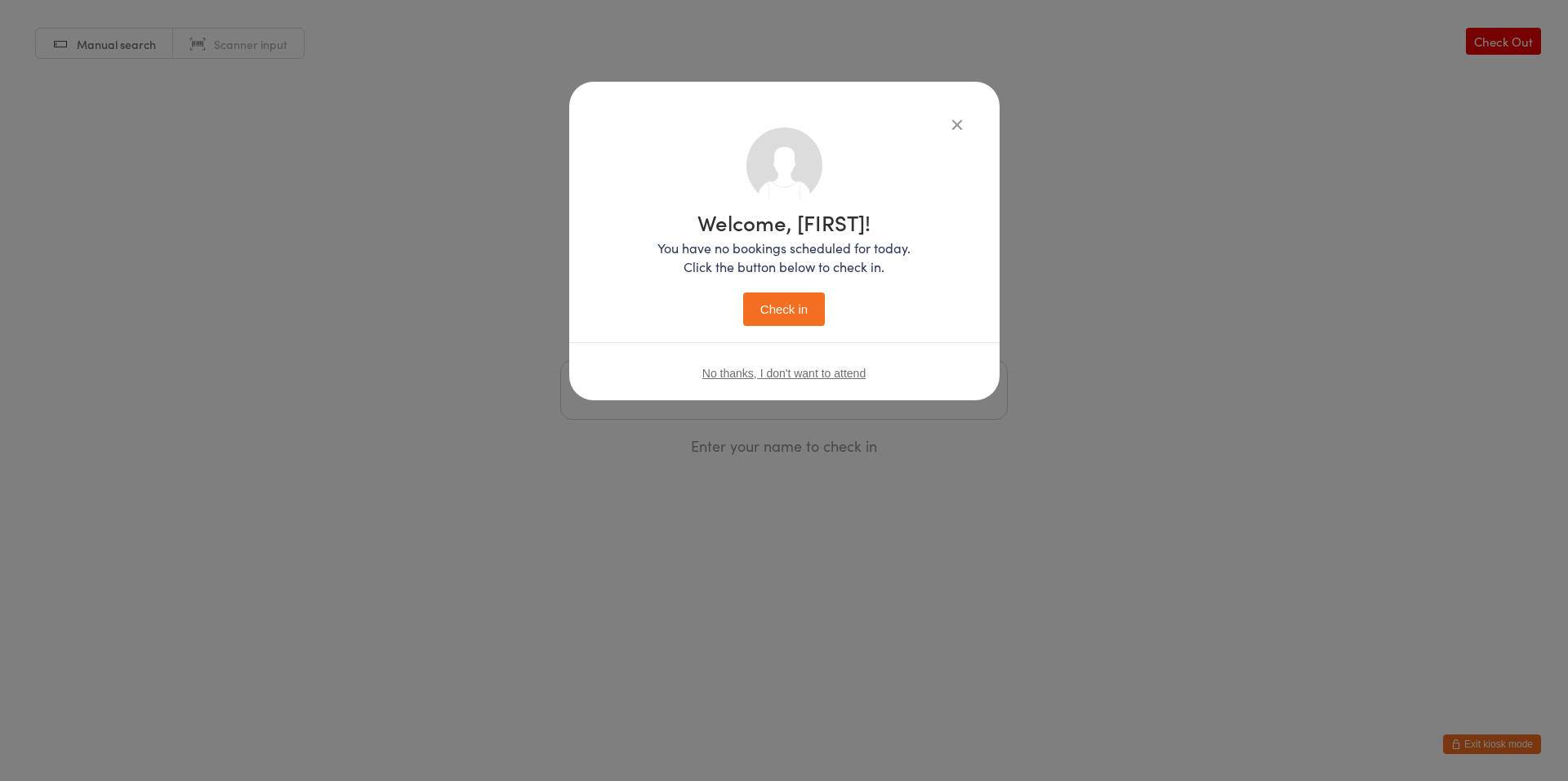 click on "Check in" at bounding box center (784, 309) 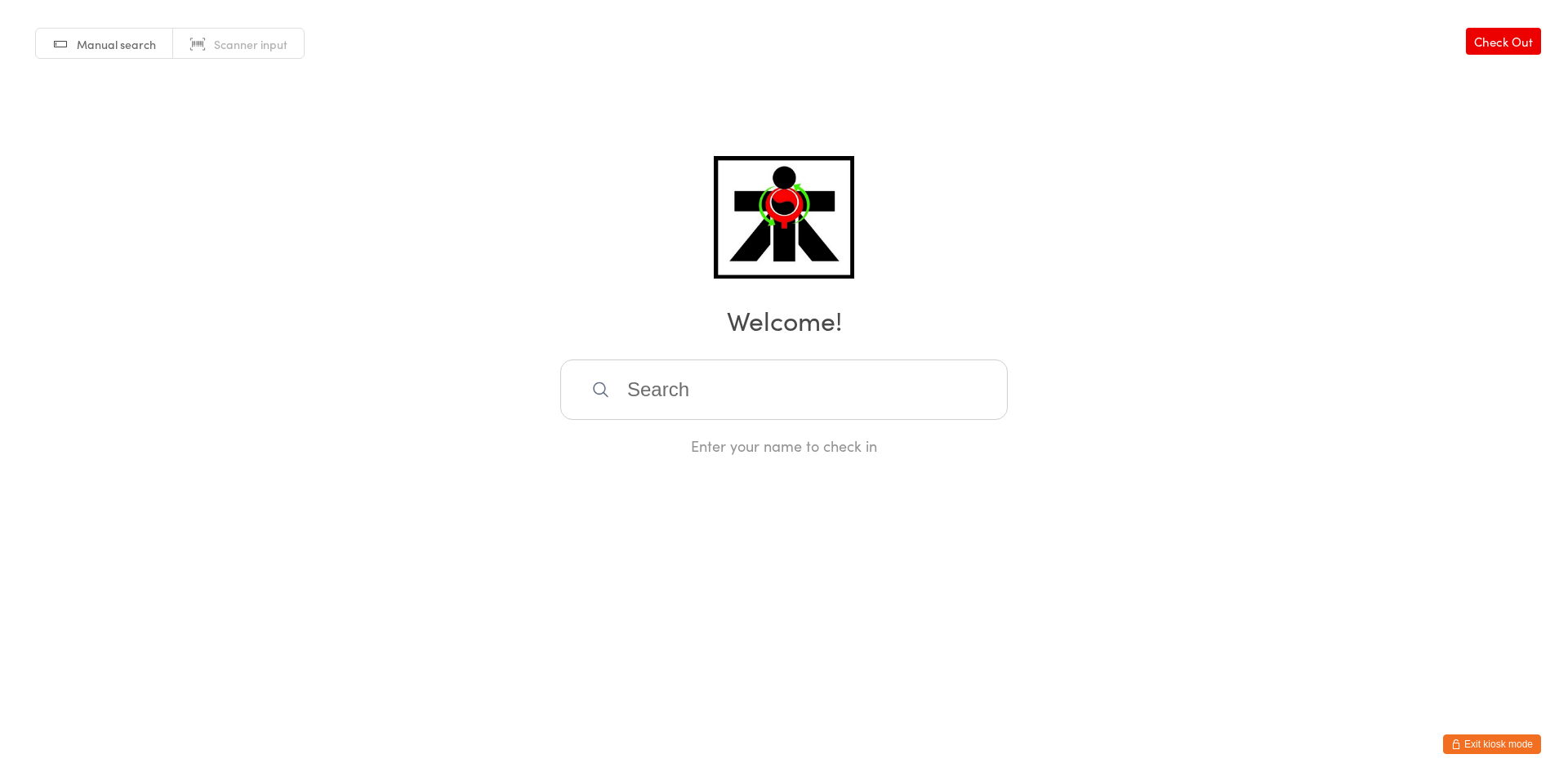 click at bounding box center (784, 390) 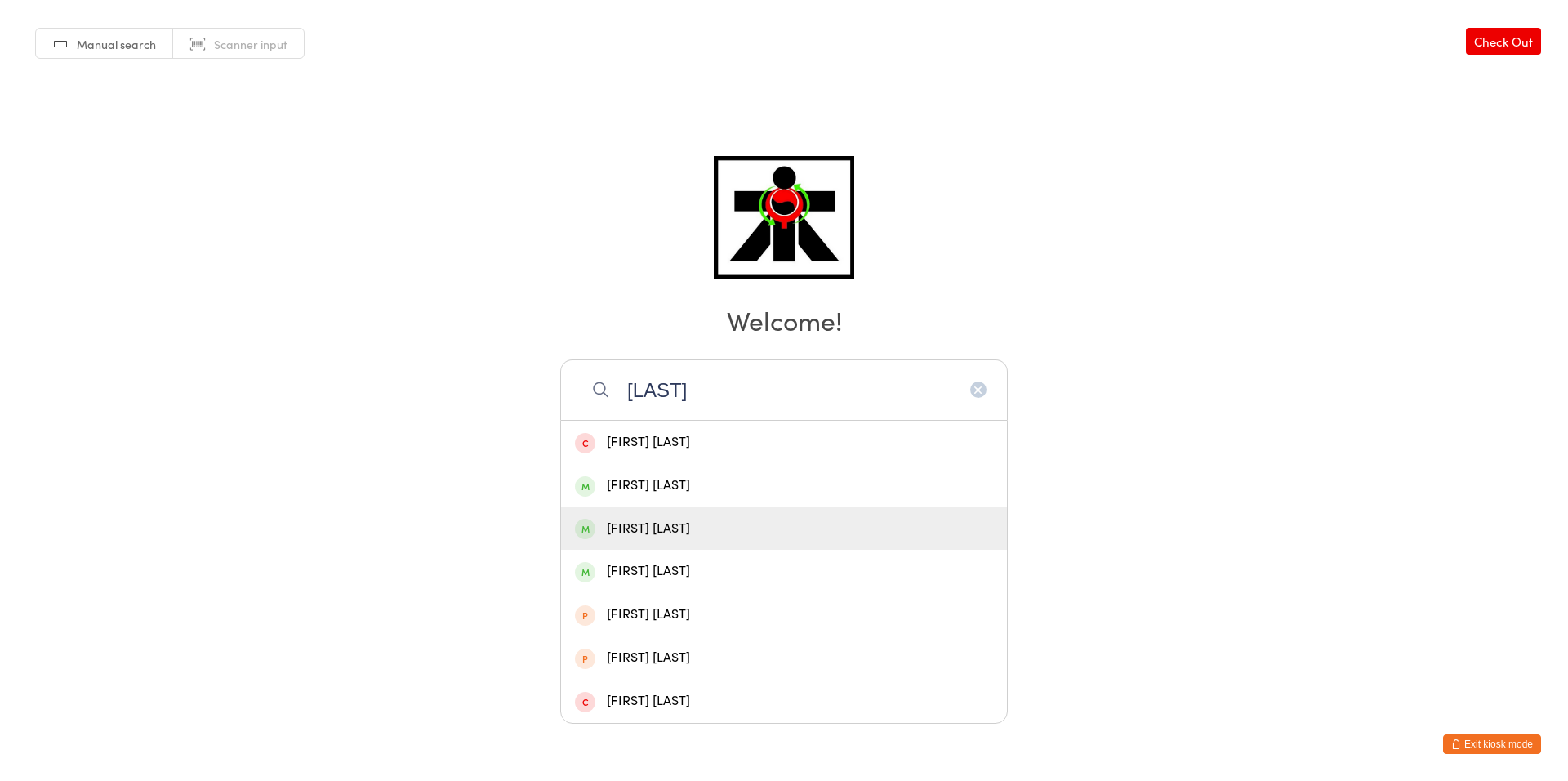 type on "fil" 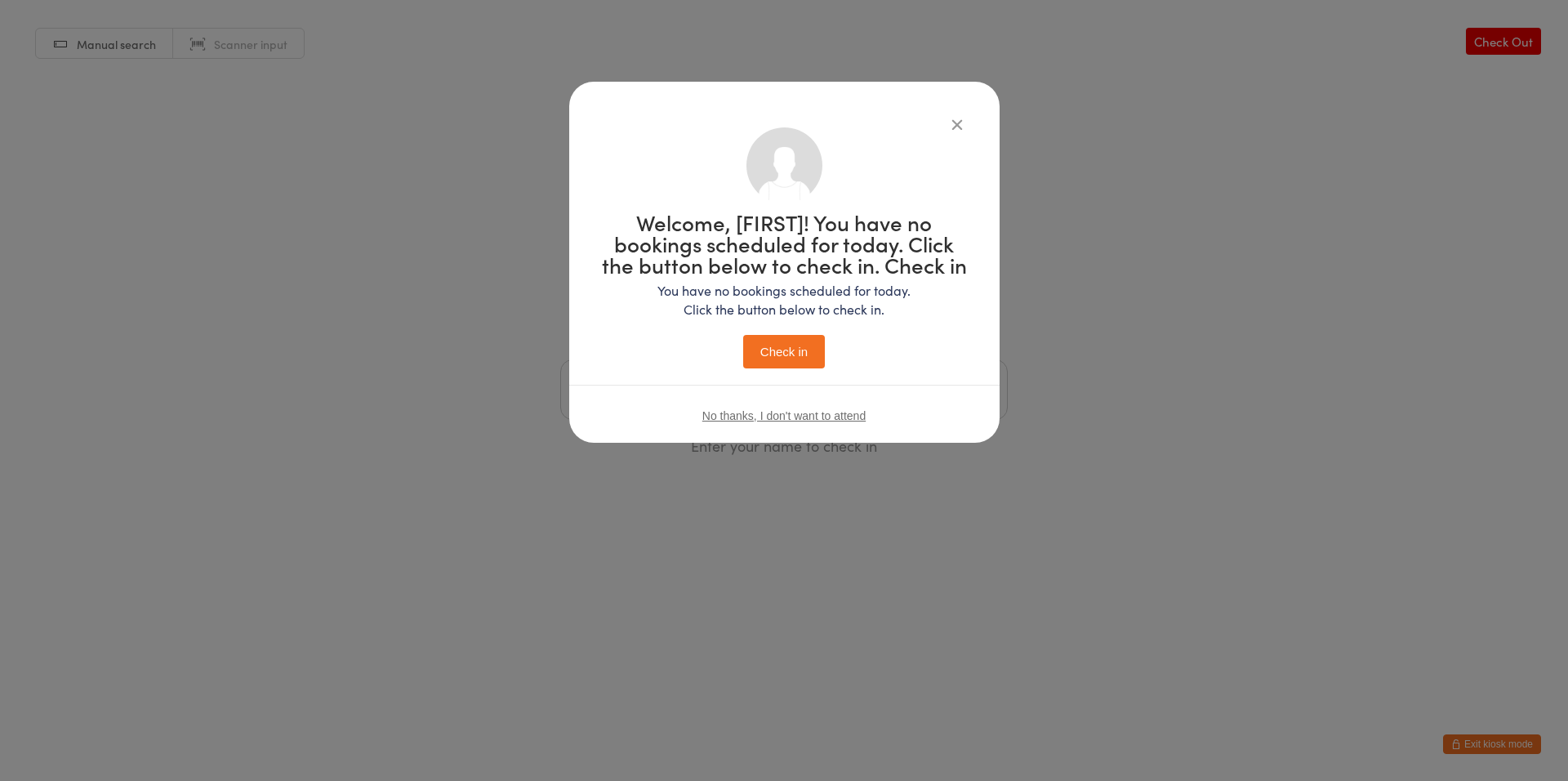 click on "Welcome, Harrison! You have no bookings scheduled for today. Click the button below to check in. Check in" at bounding box center [784, 290] 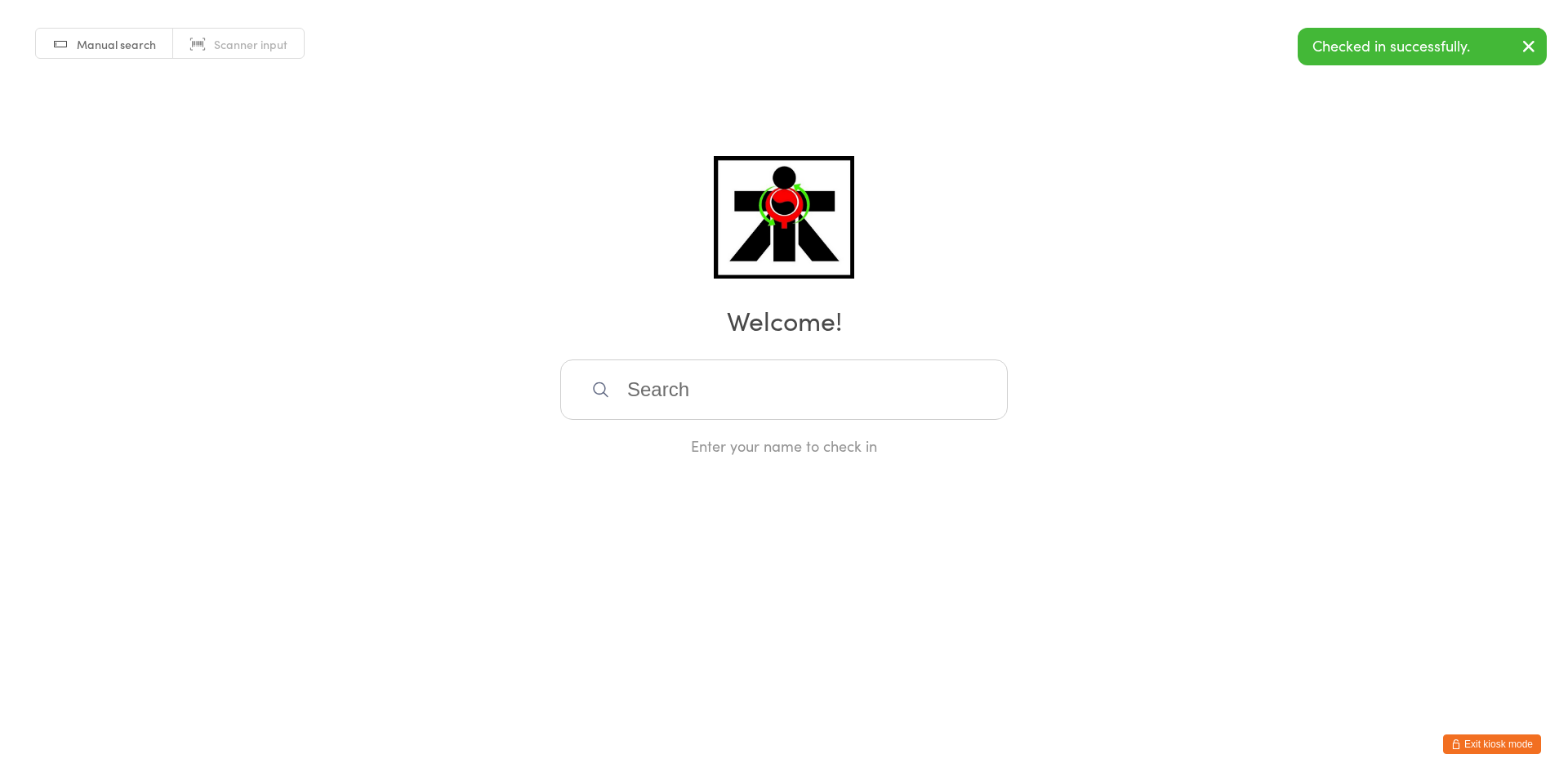 click on "Manual search Scanner input Check Out Welcome! Enter your name to check in" at bounding box center (784, 228) 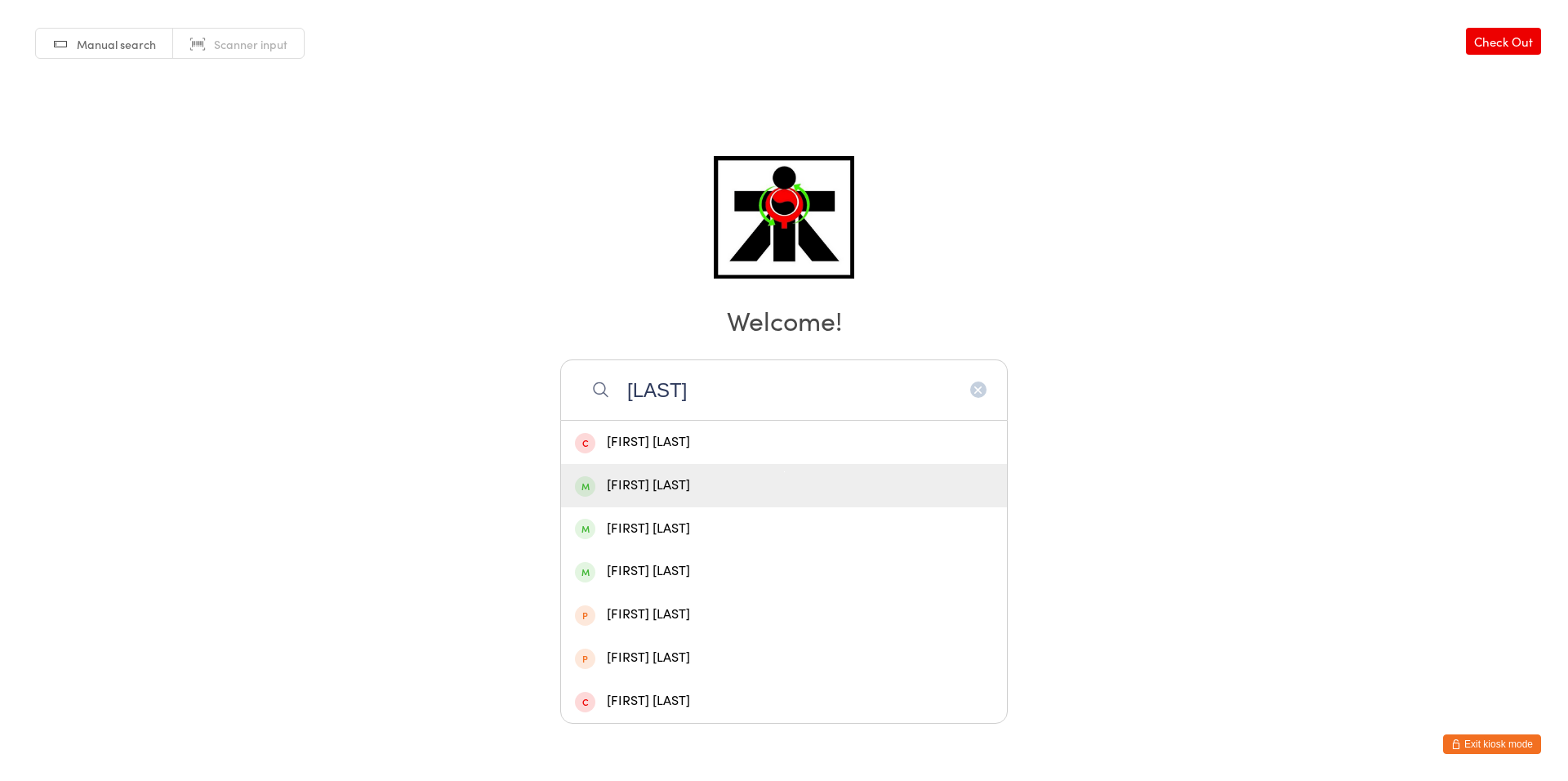 type on "fil" 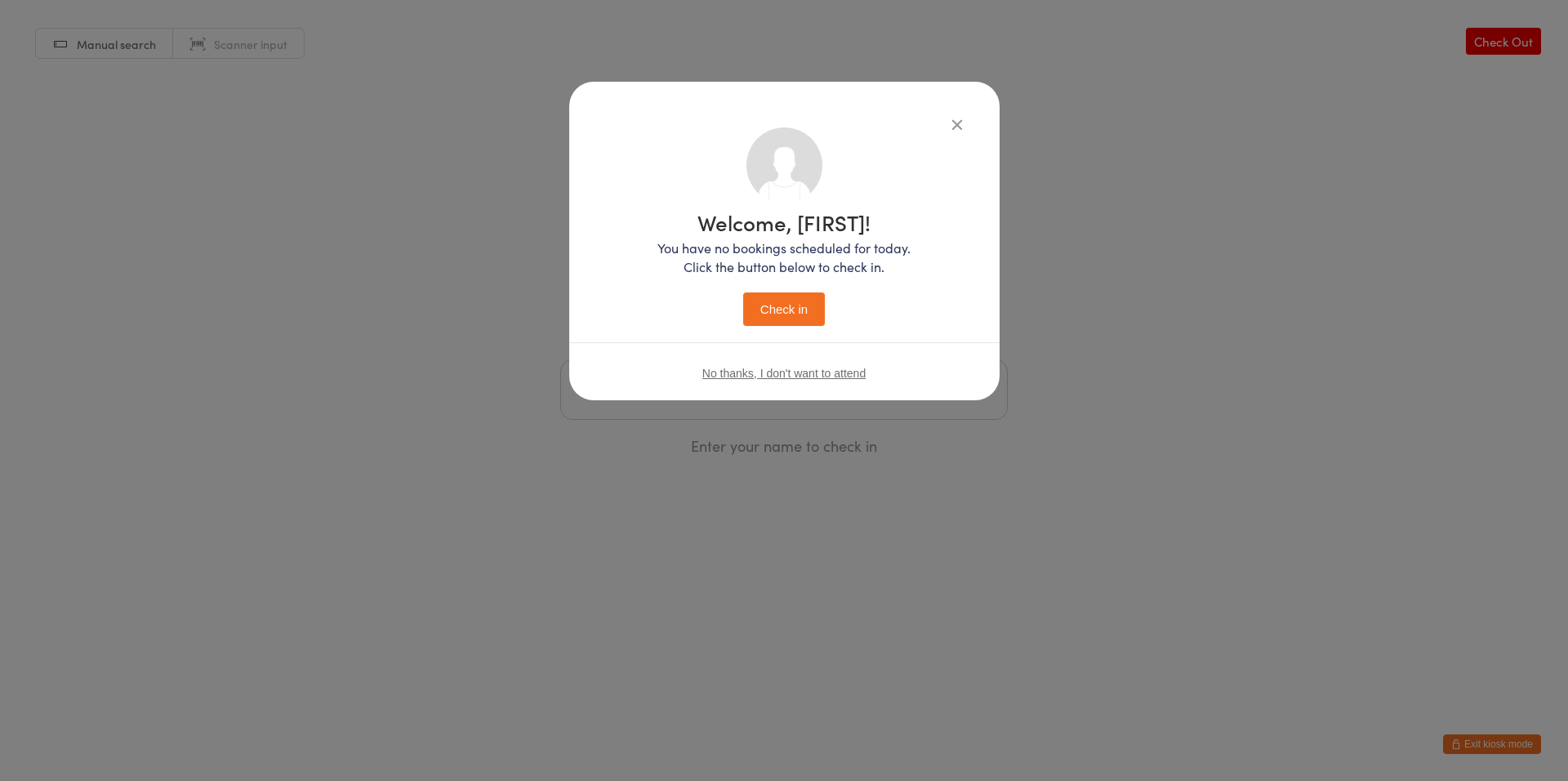 click on "Check in" at bounding box center [784, 309] 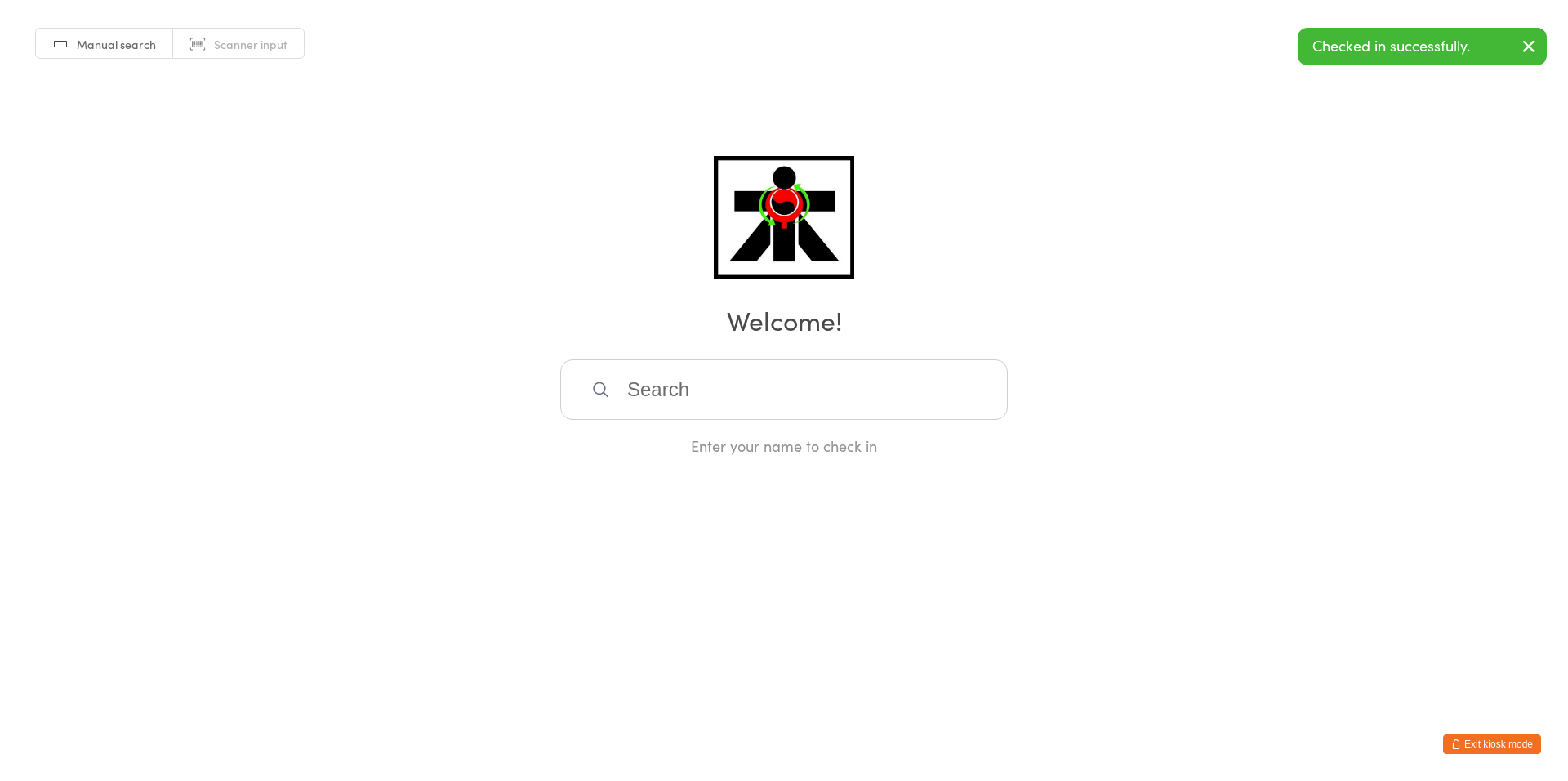 click at bounding box center [784, 390] 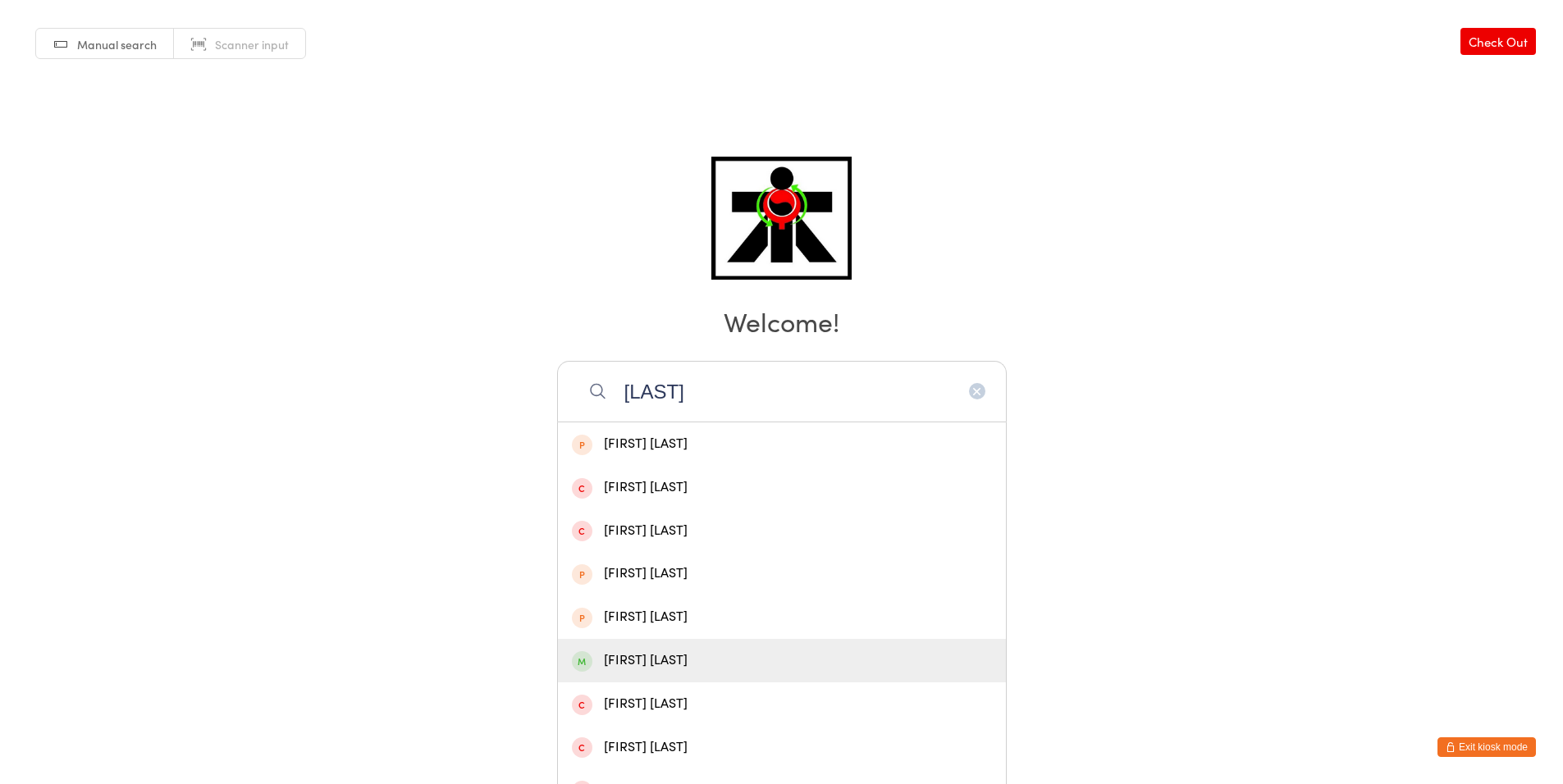 type on "gill" 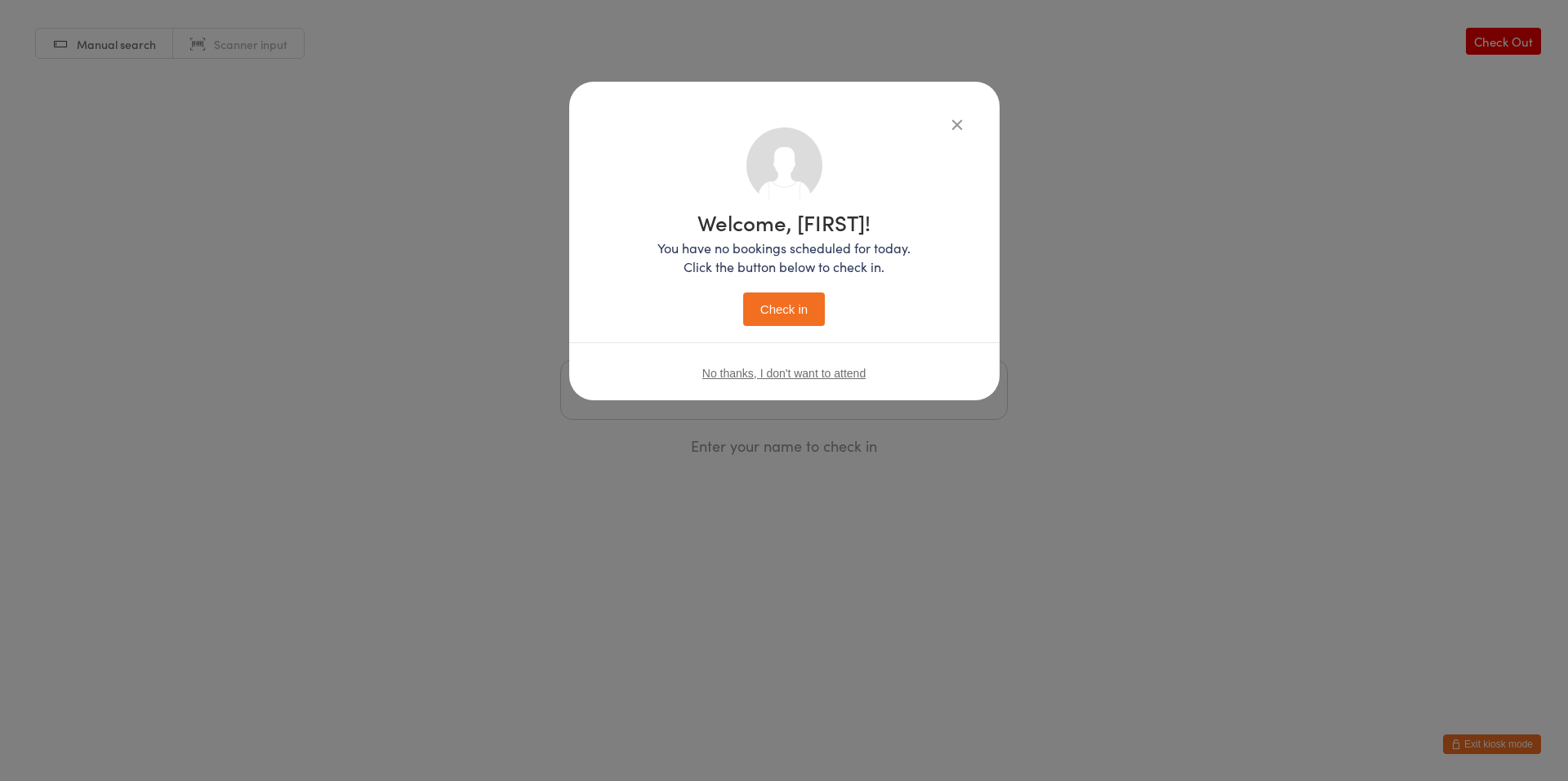 click on "Check in" at bounding box center [784, 309] 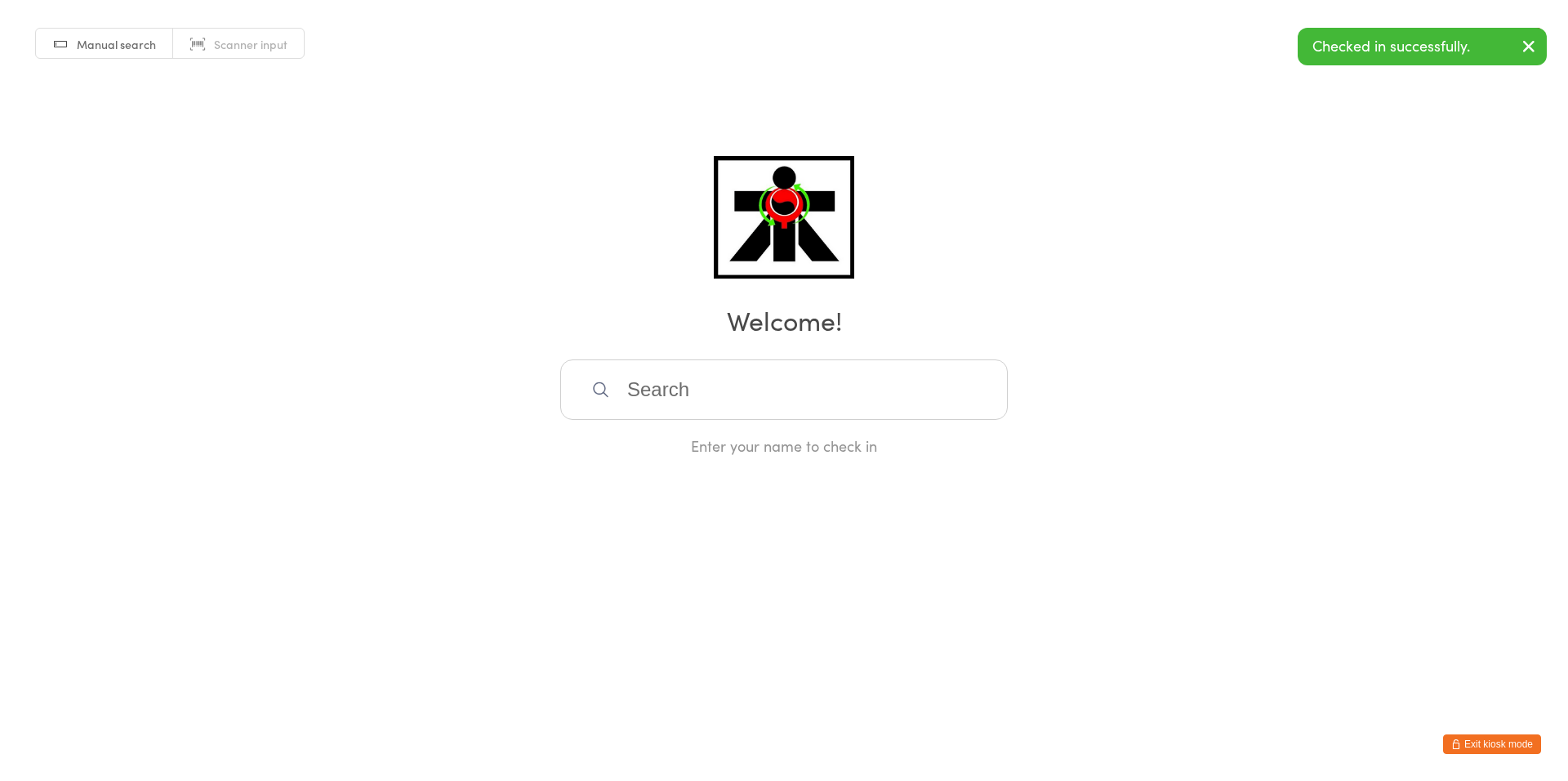 click at bounding box center (784, 390) 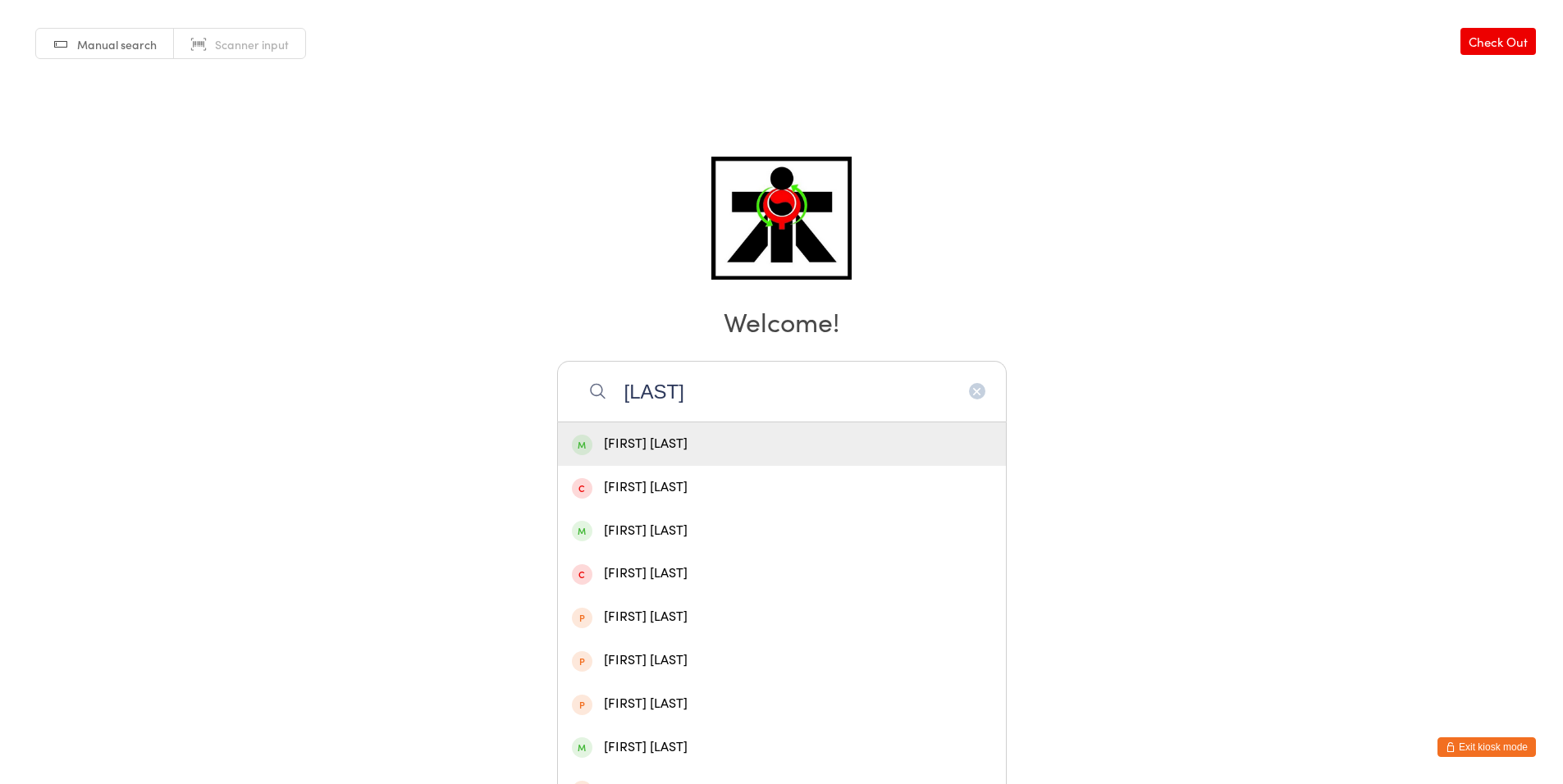 type on "thein" 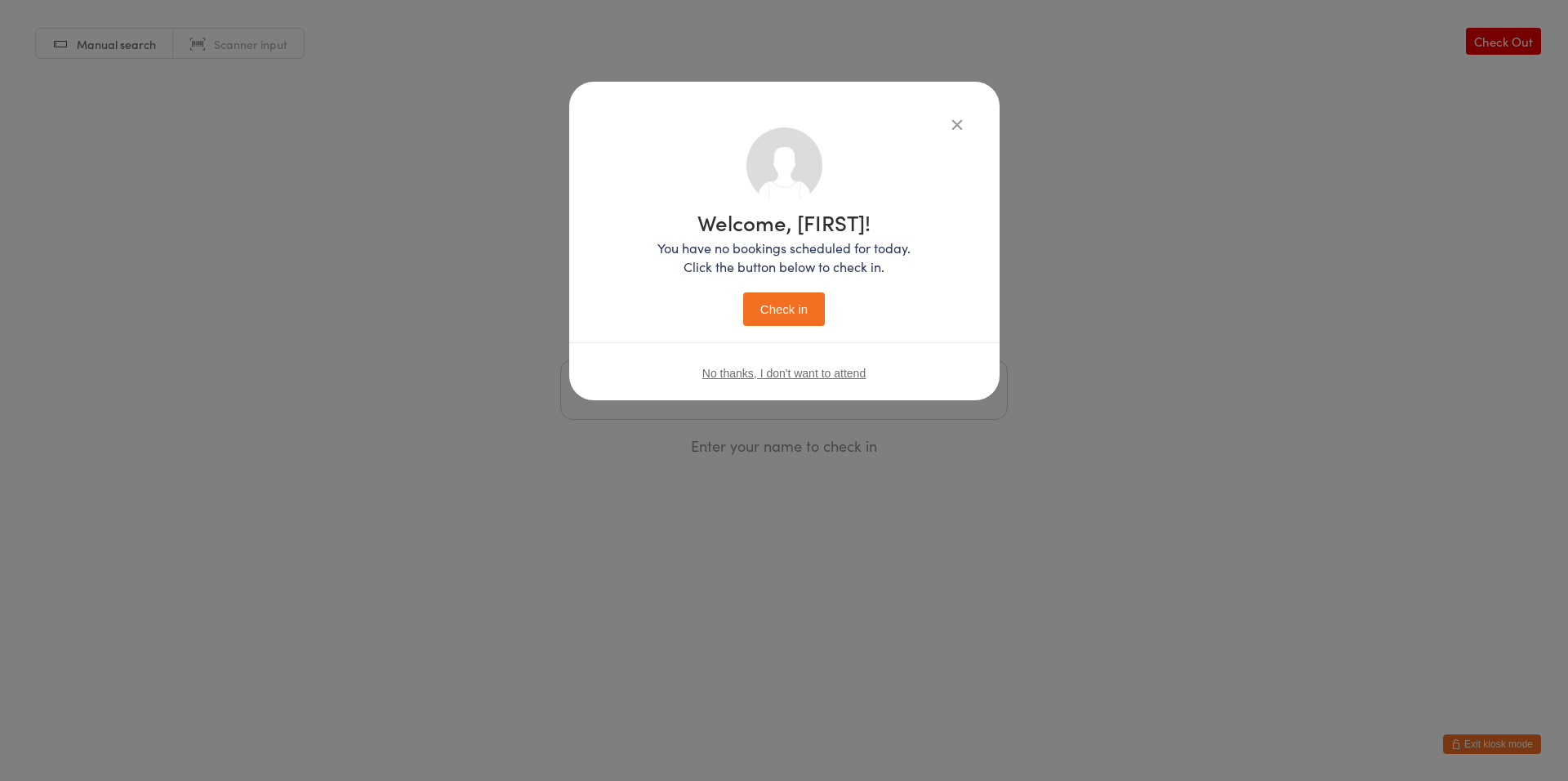 click on "Check in" at bounding box center [784, 309] 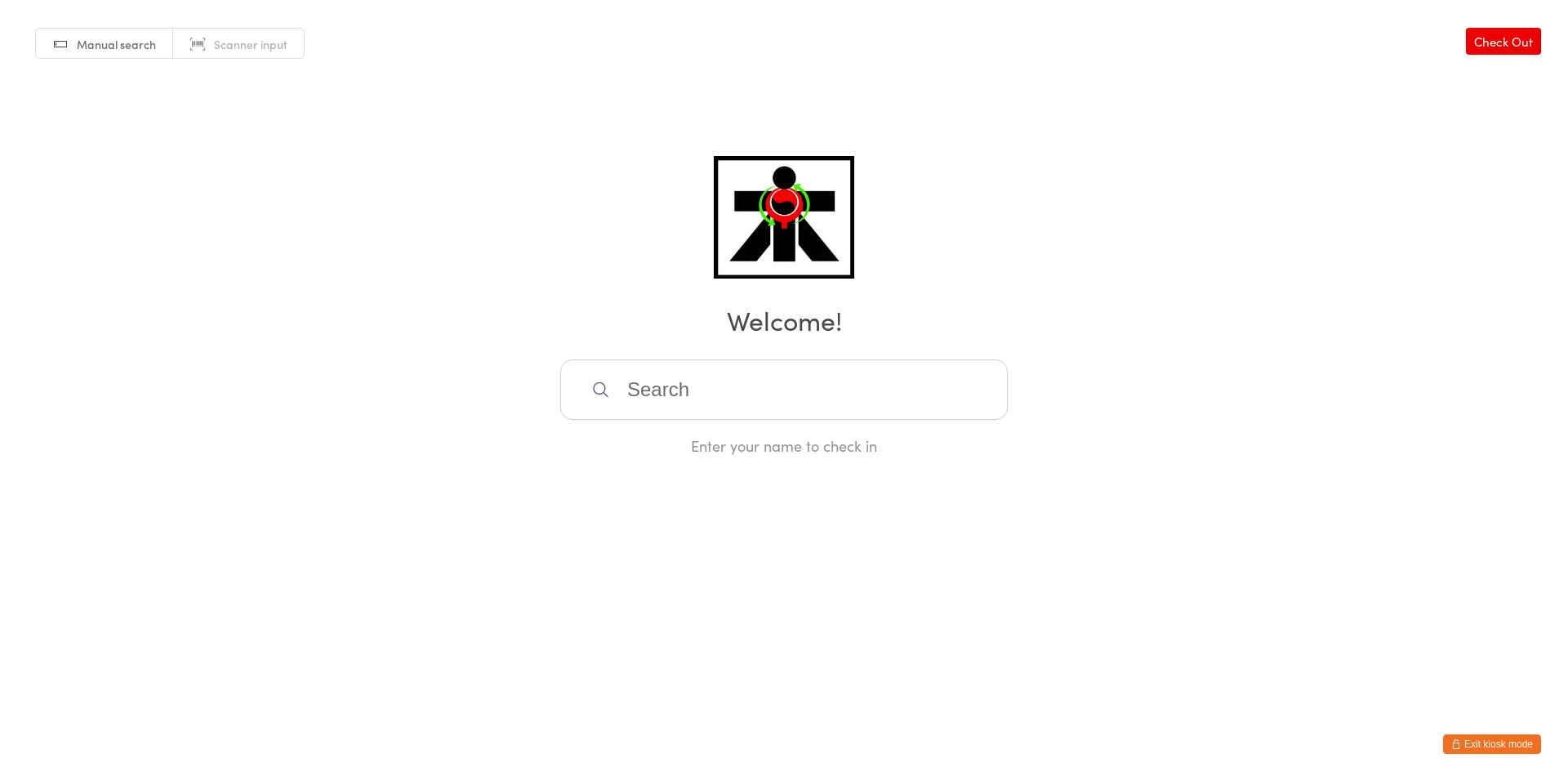 click at bounding box center (784, 390) 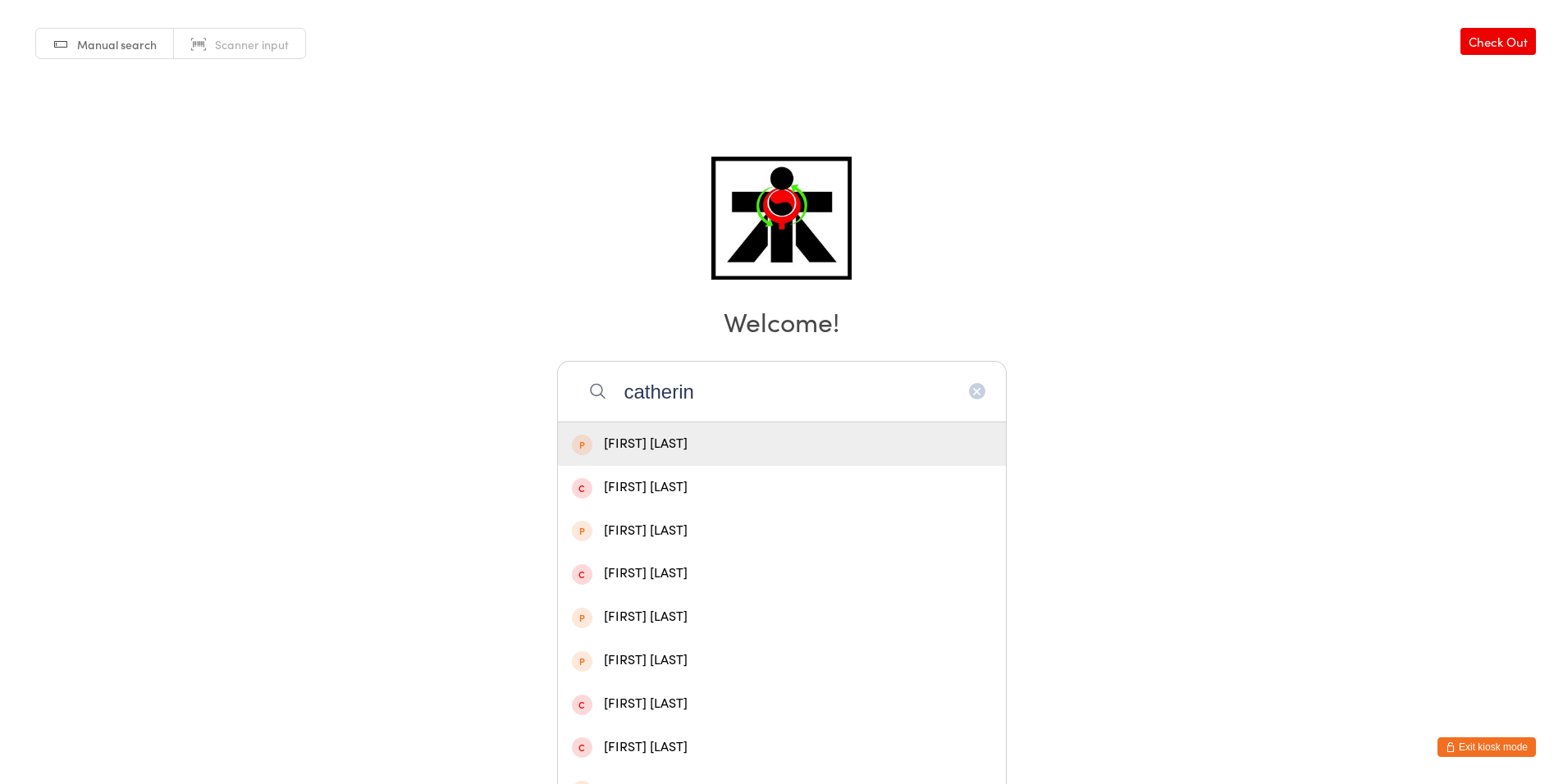type on "catherine" 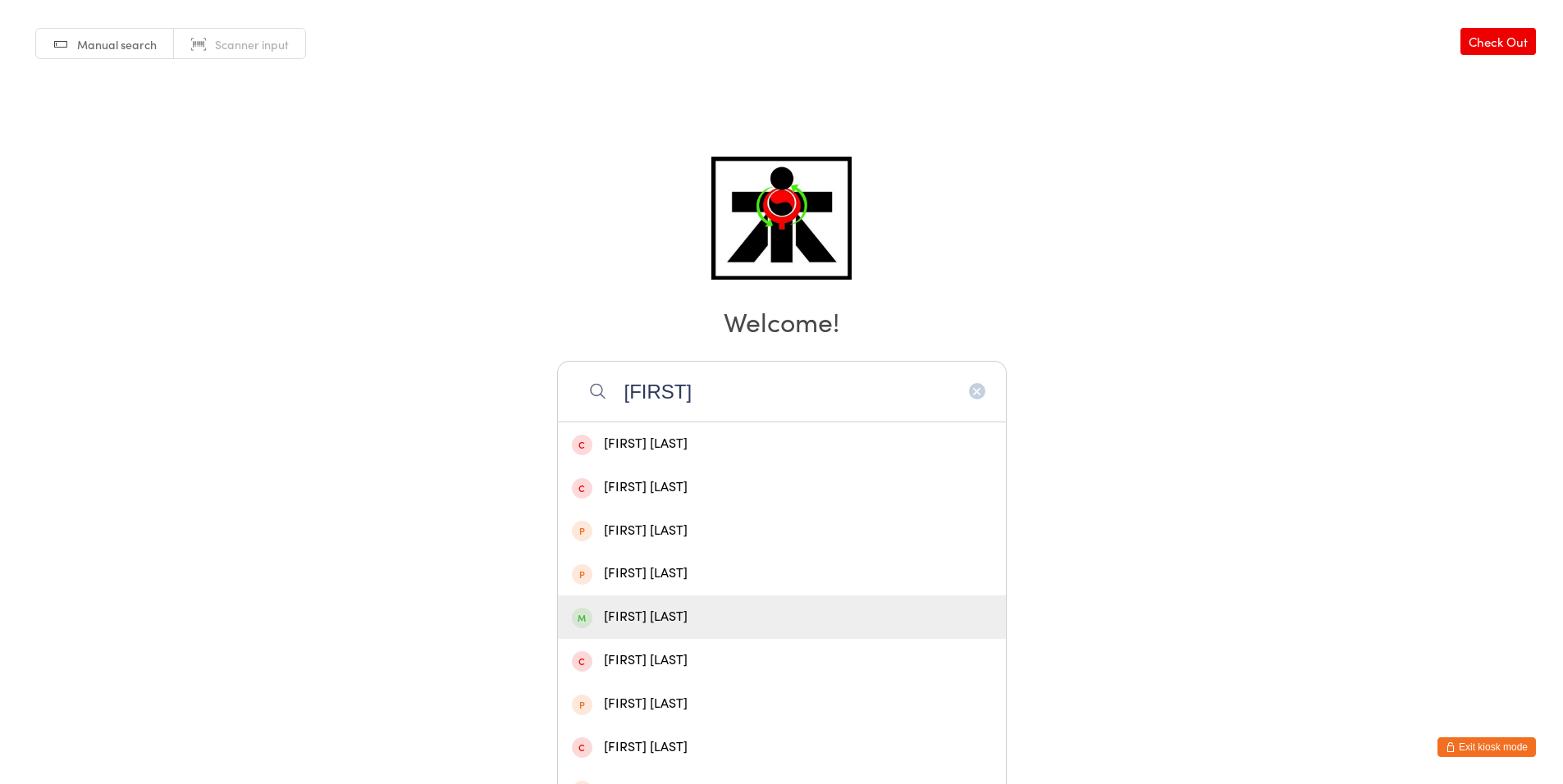 type 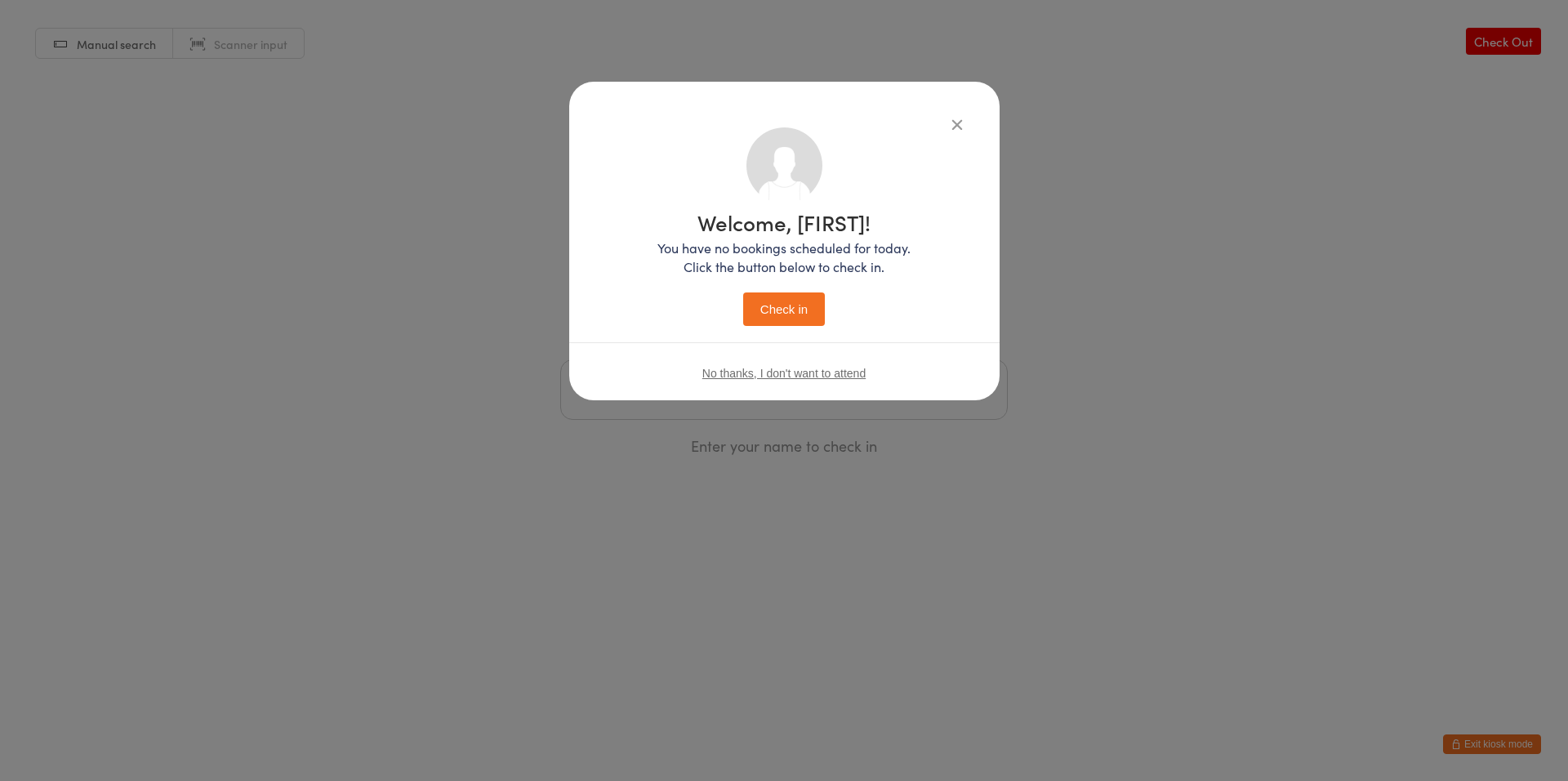 type 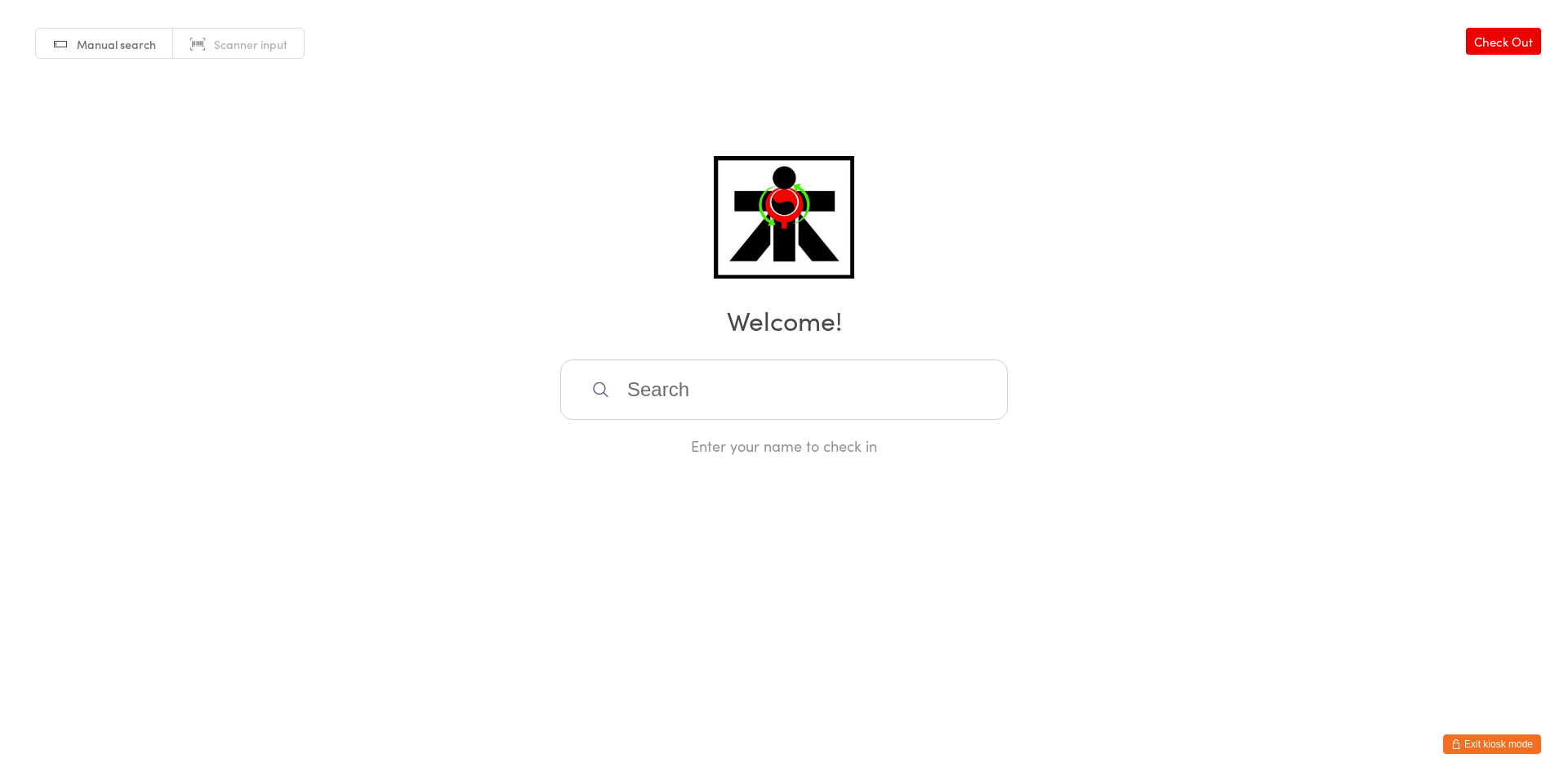 click at bounding box center [784, 390] 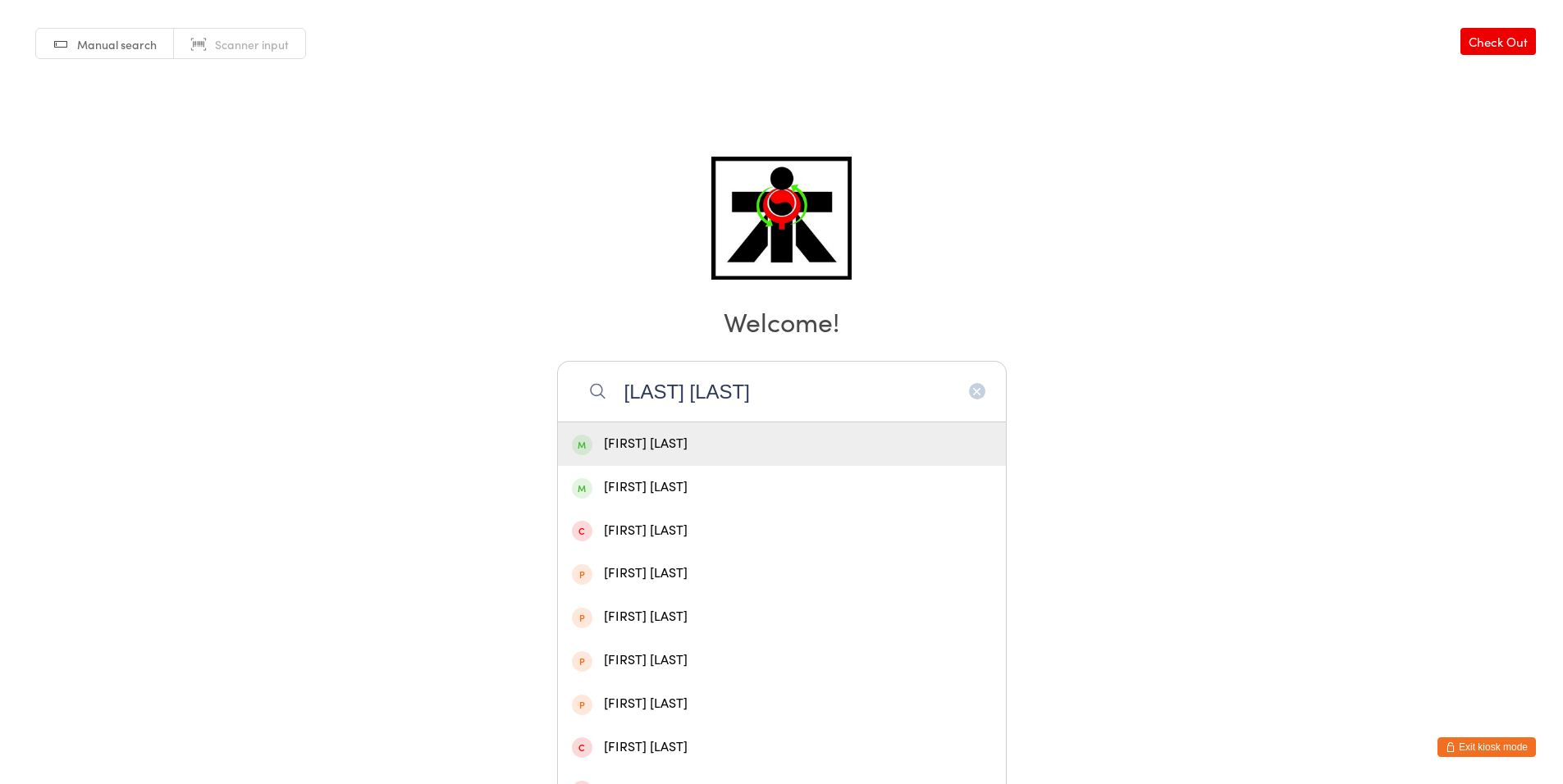 type on "jask thornton" 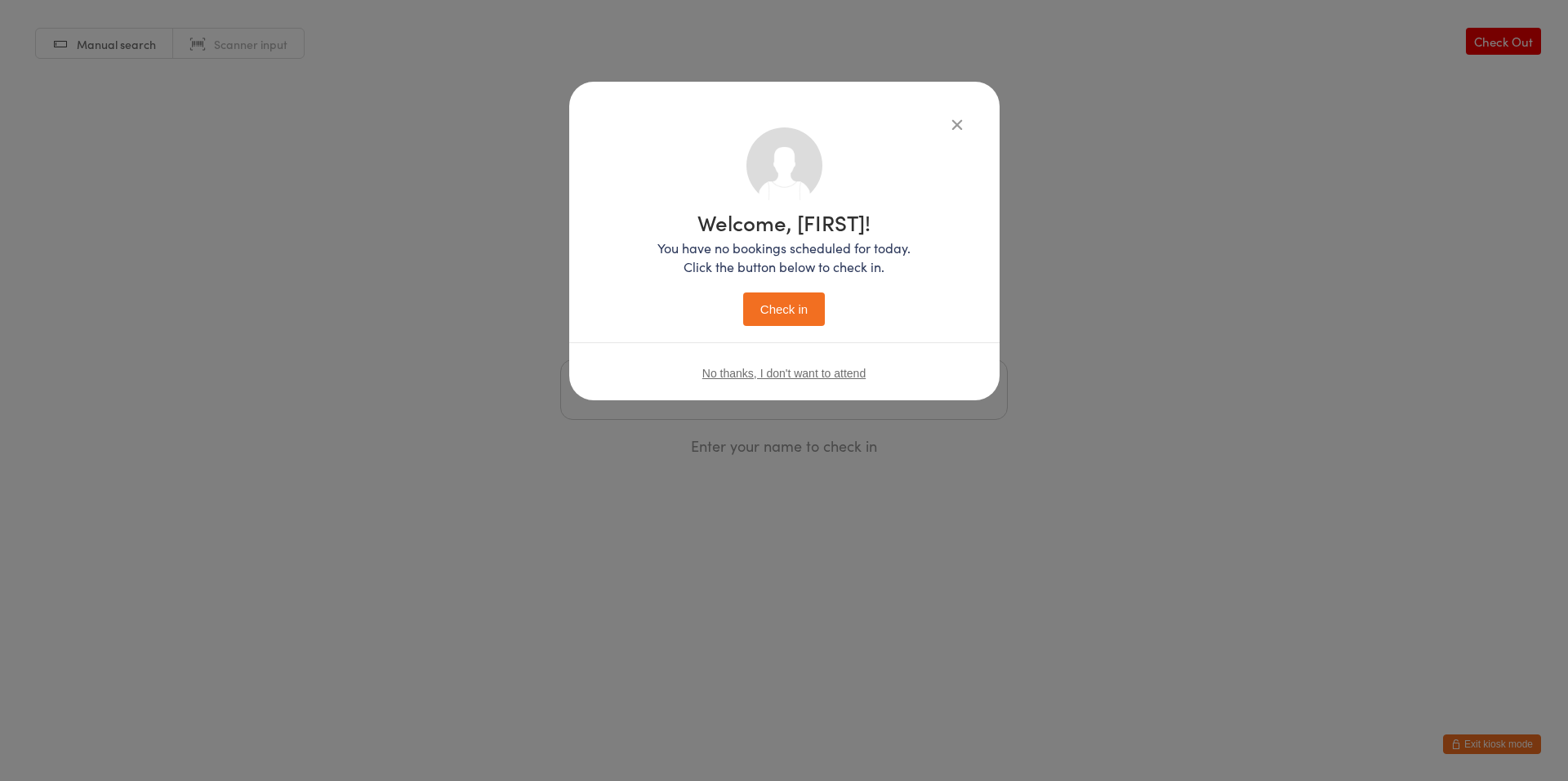 click on "Check in" at bounding box center (784, 309) 